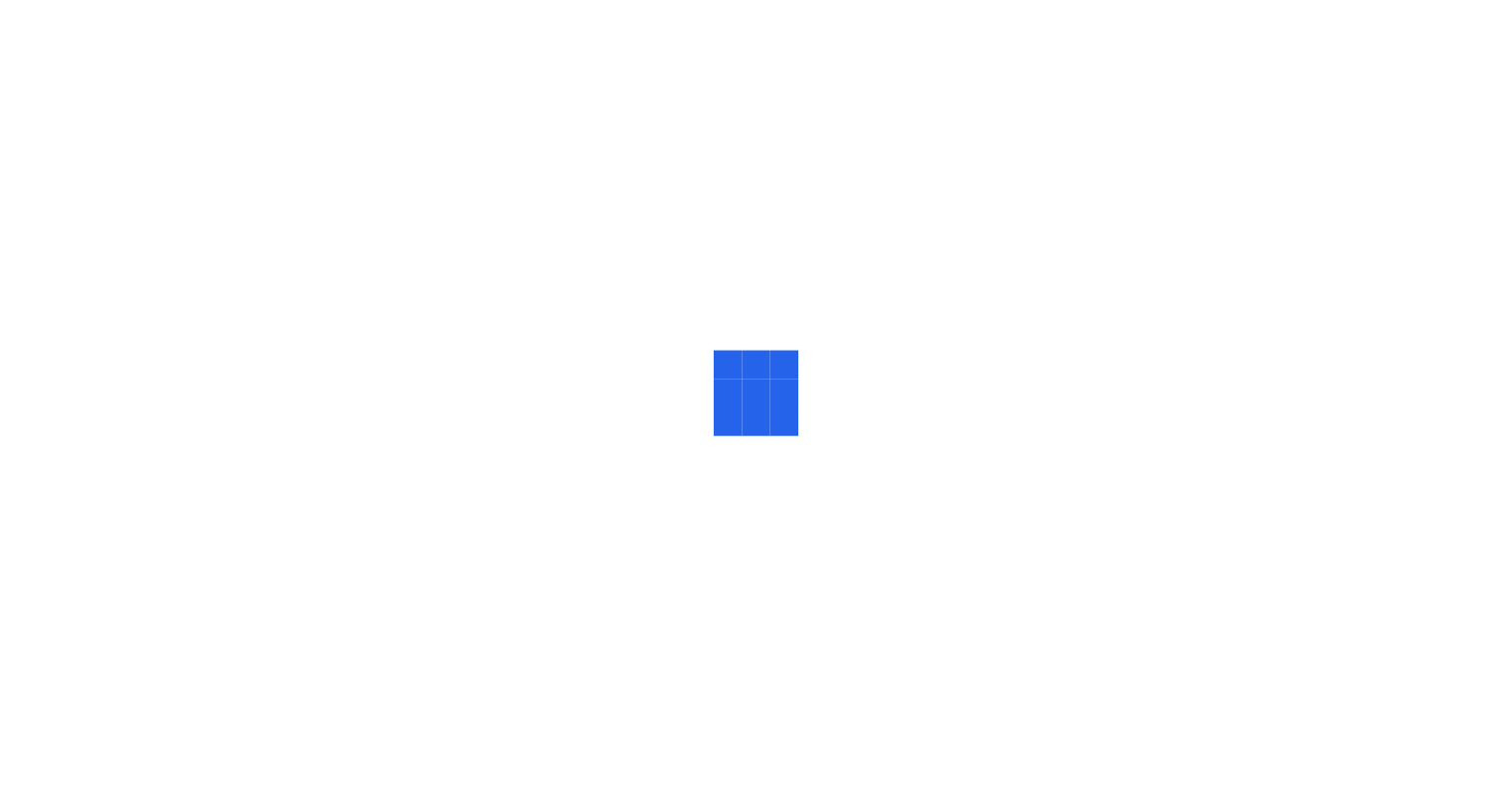 scroll, scrollTop: 0, scrollLeft: 0, axis: both 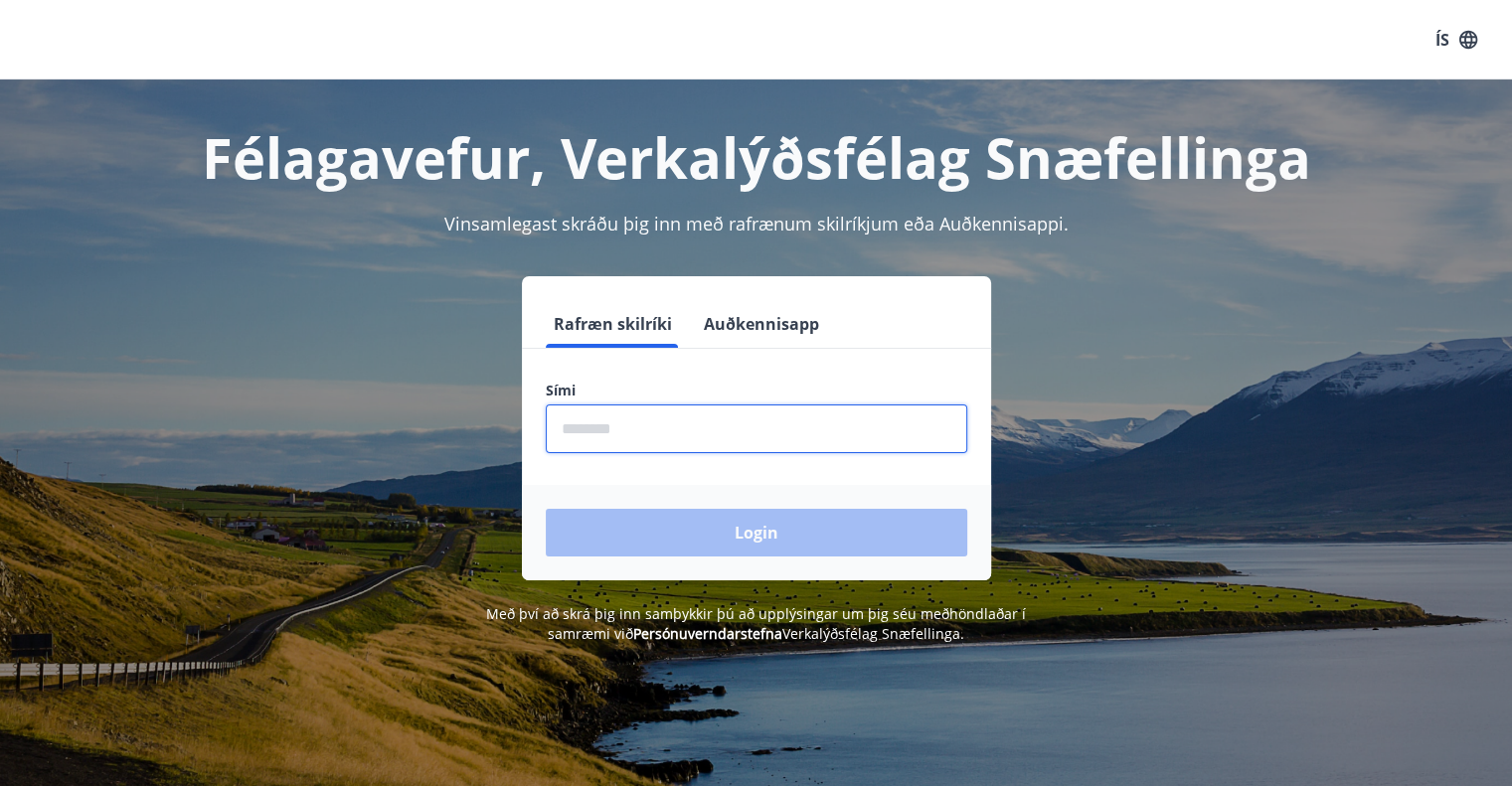 click at bounding box center [756, 428] 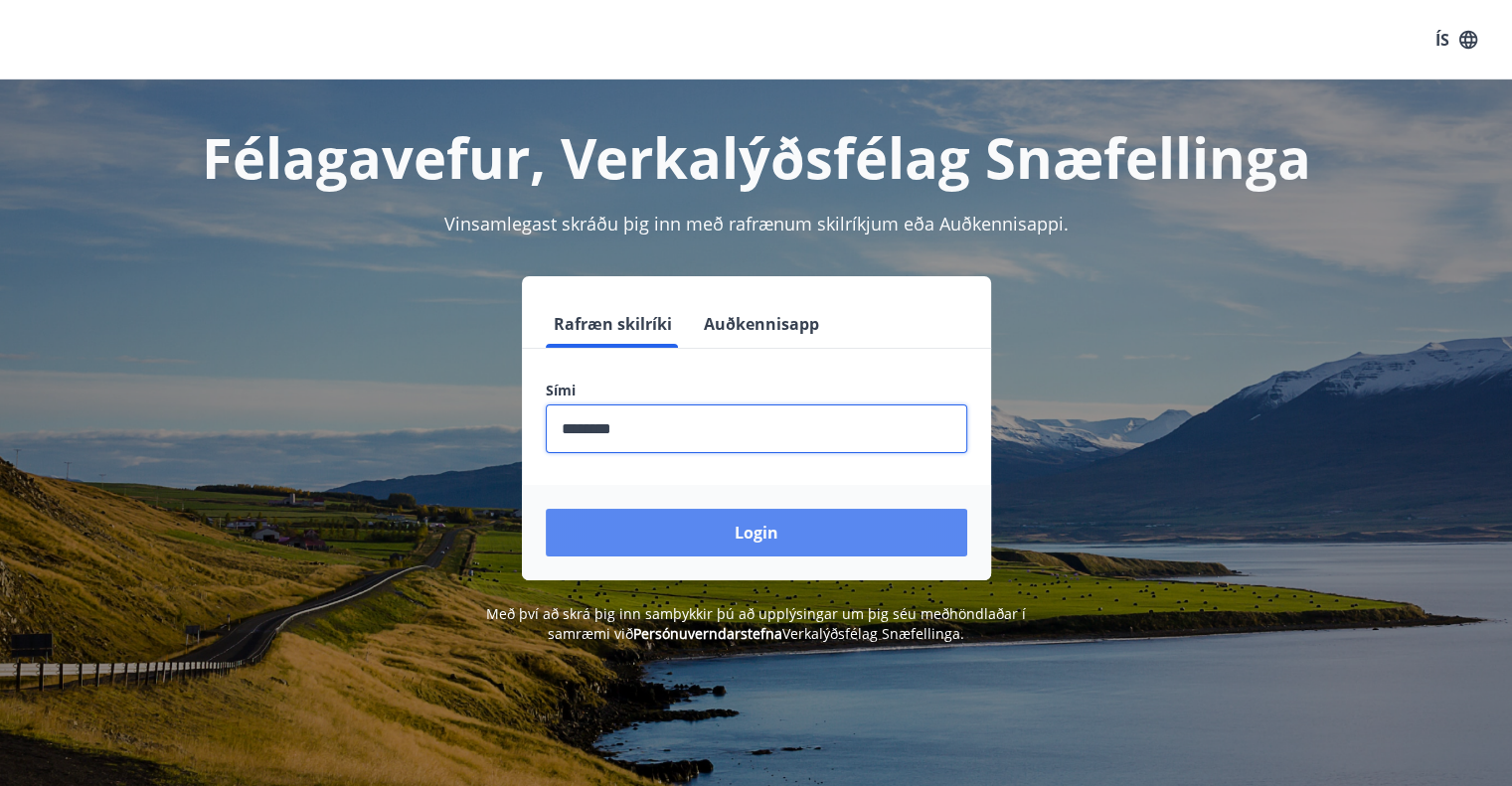 type on "********" 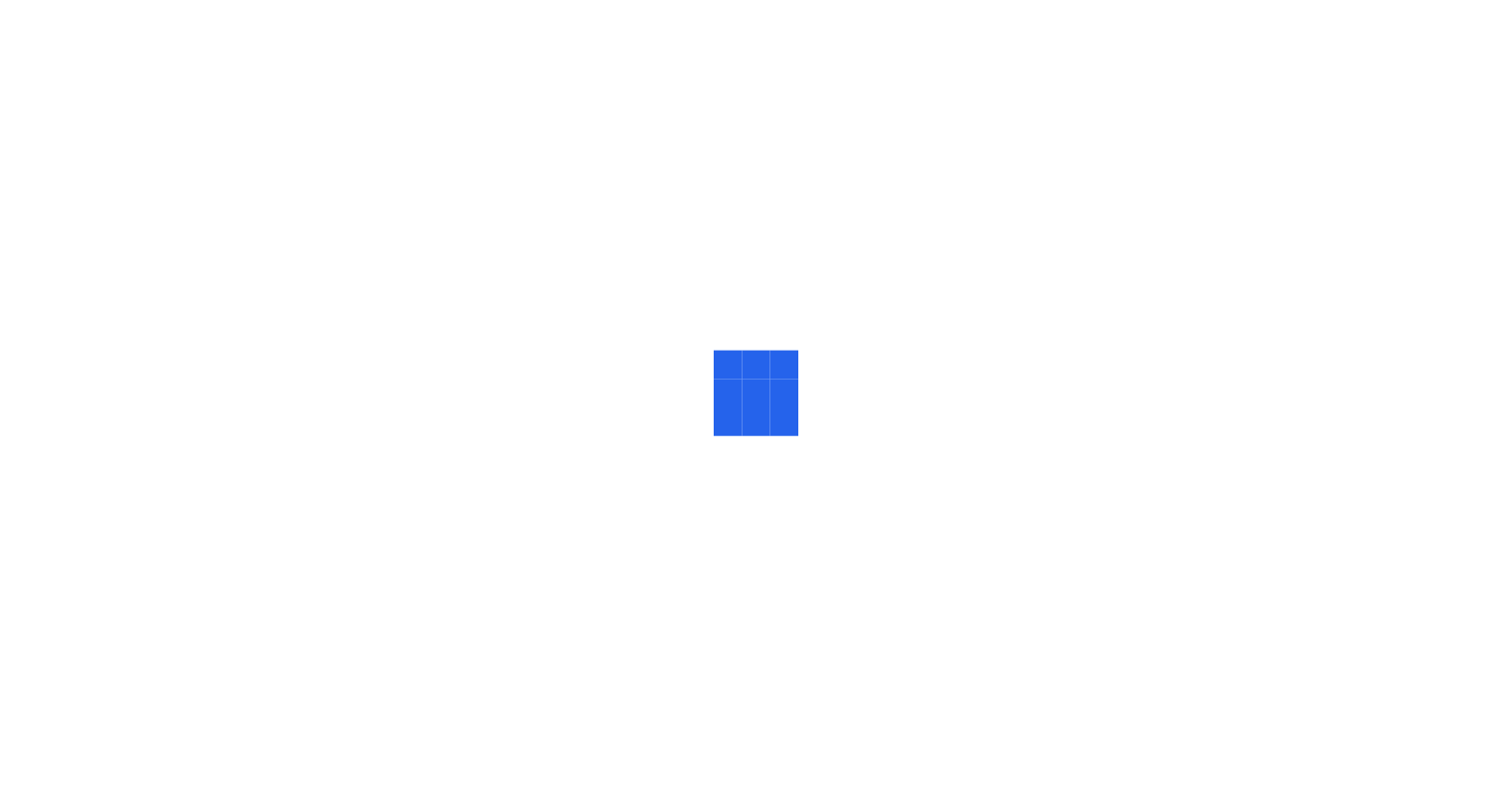 scroll, scrollTop: 0, scrollLeft: 0, axis: both 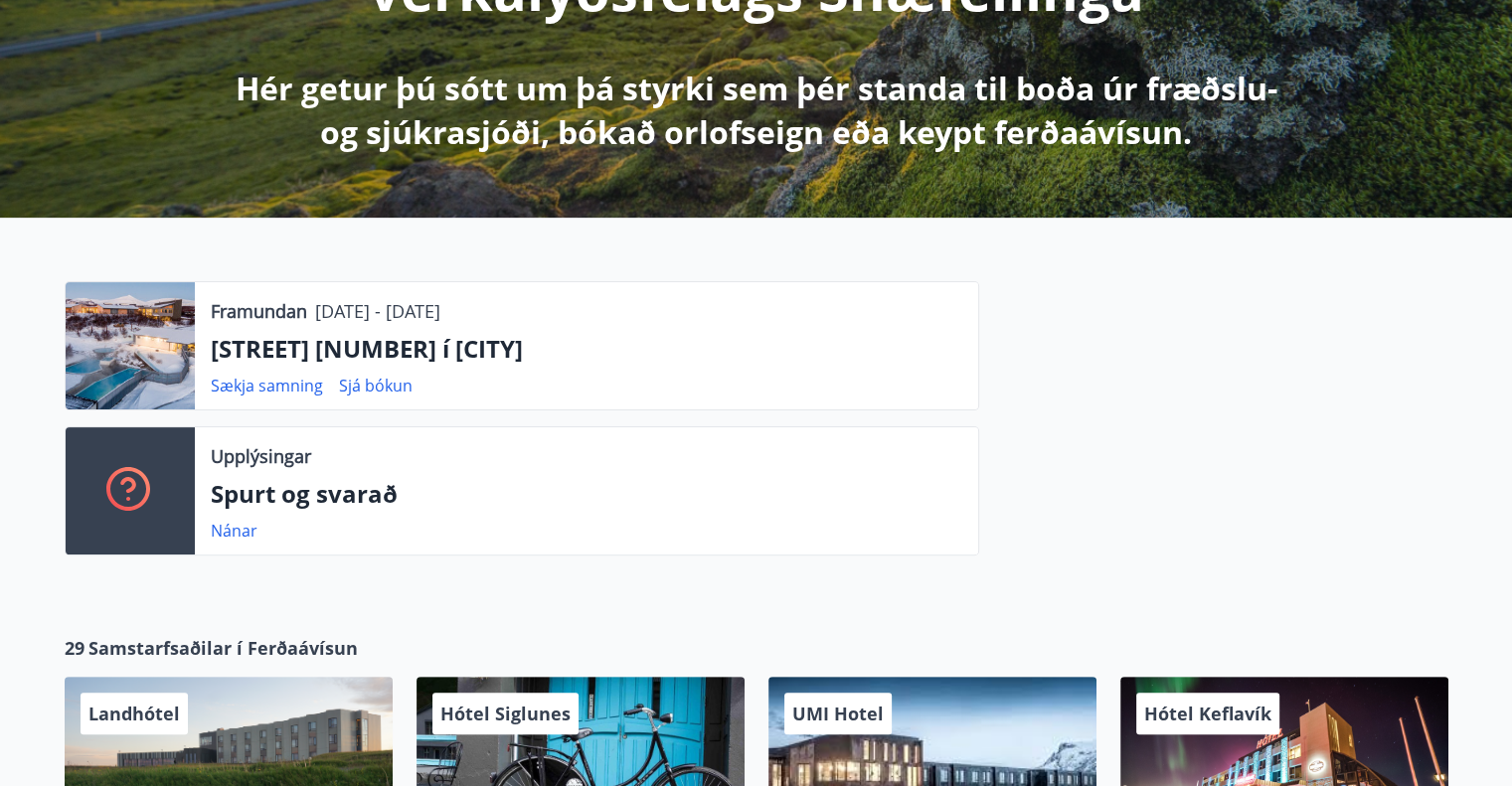 click on "[STREET] [NUMBER] í [CITY]" at bounding box center (587, 349) 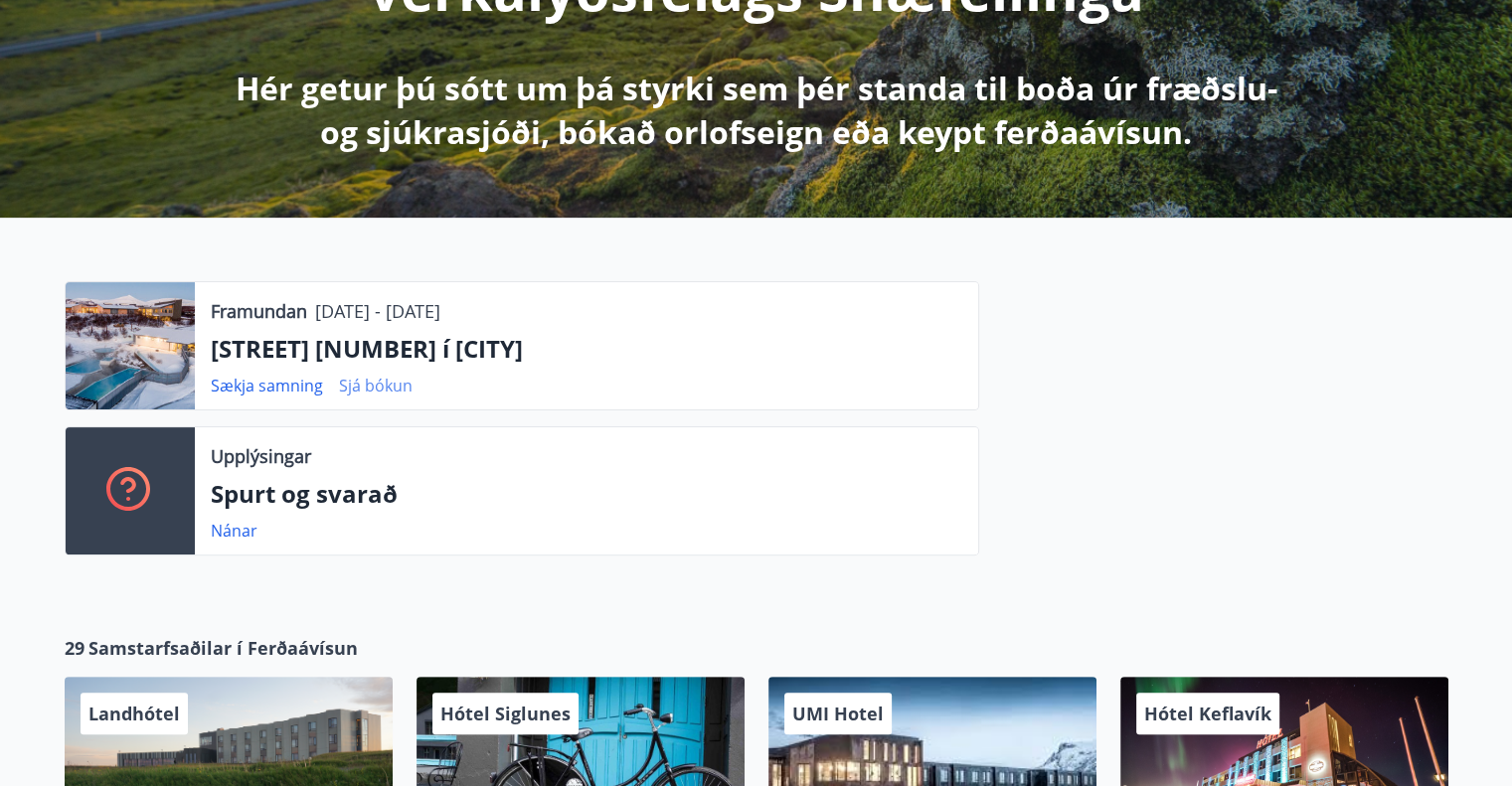 click on "Sjá bókun" at bounding box center [376, 386] 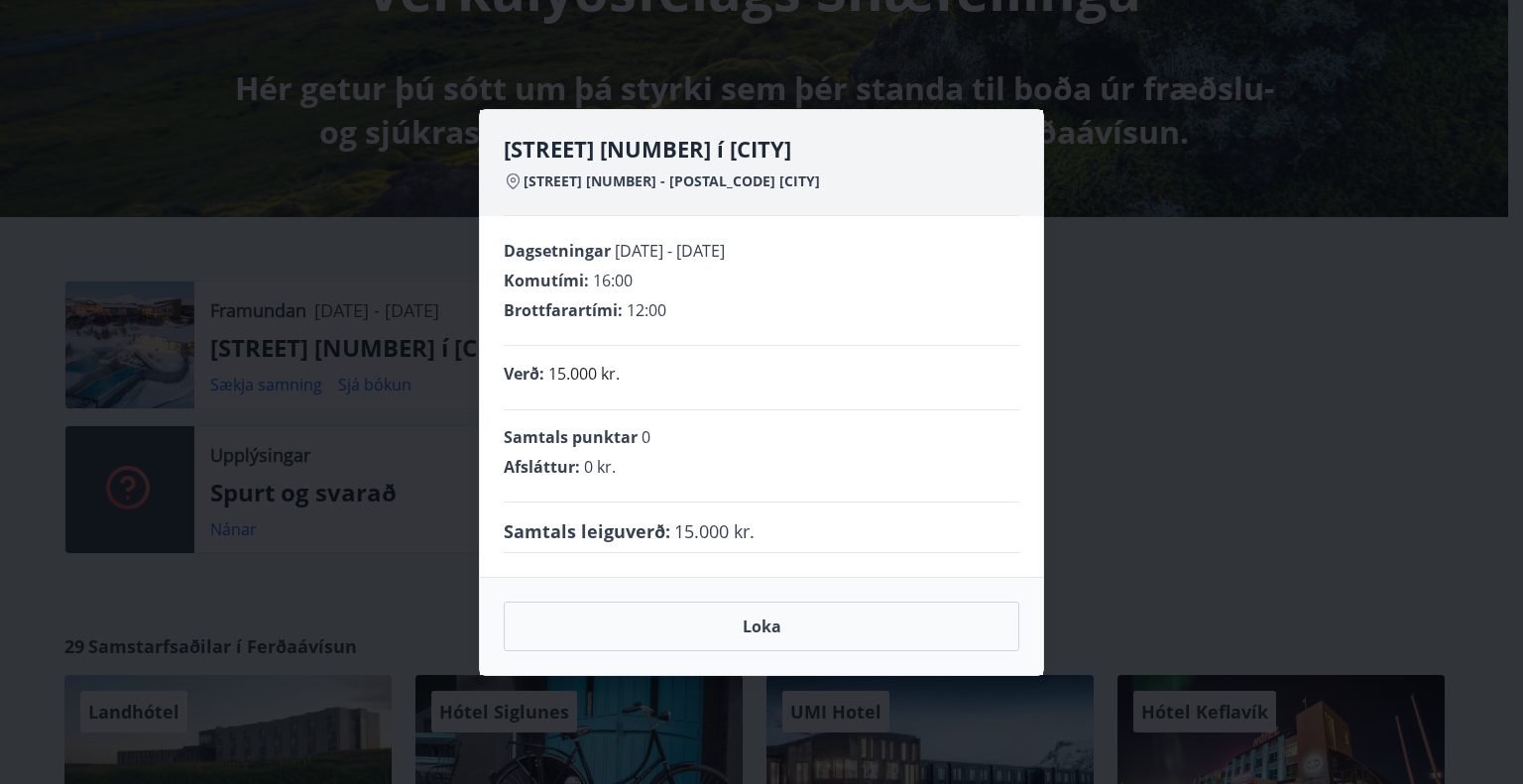 click on "[STREET] [NUMBER] í [CITY]: [STREET] [NUMBER] - [POSTAL_CODE] [CITY] Dagsetningar [DATE] - [DATE] Komutími : 16:00 Brottfarartími : 12:00 Verð : 15.000 kr. Samtals punktar 0 Afsláttur : 0 kr. Samtals leiguverð : 15.000 kr. Loka" at bounding box center (762, 392) 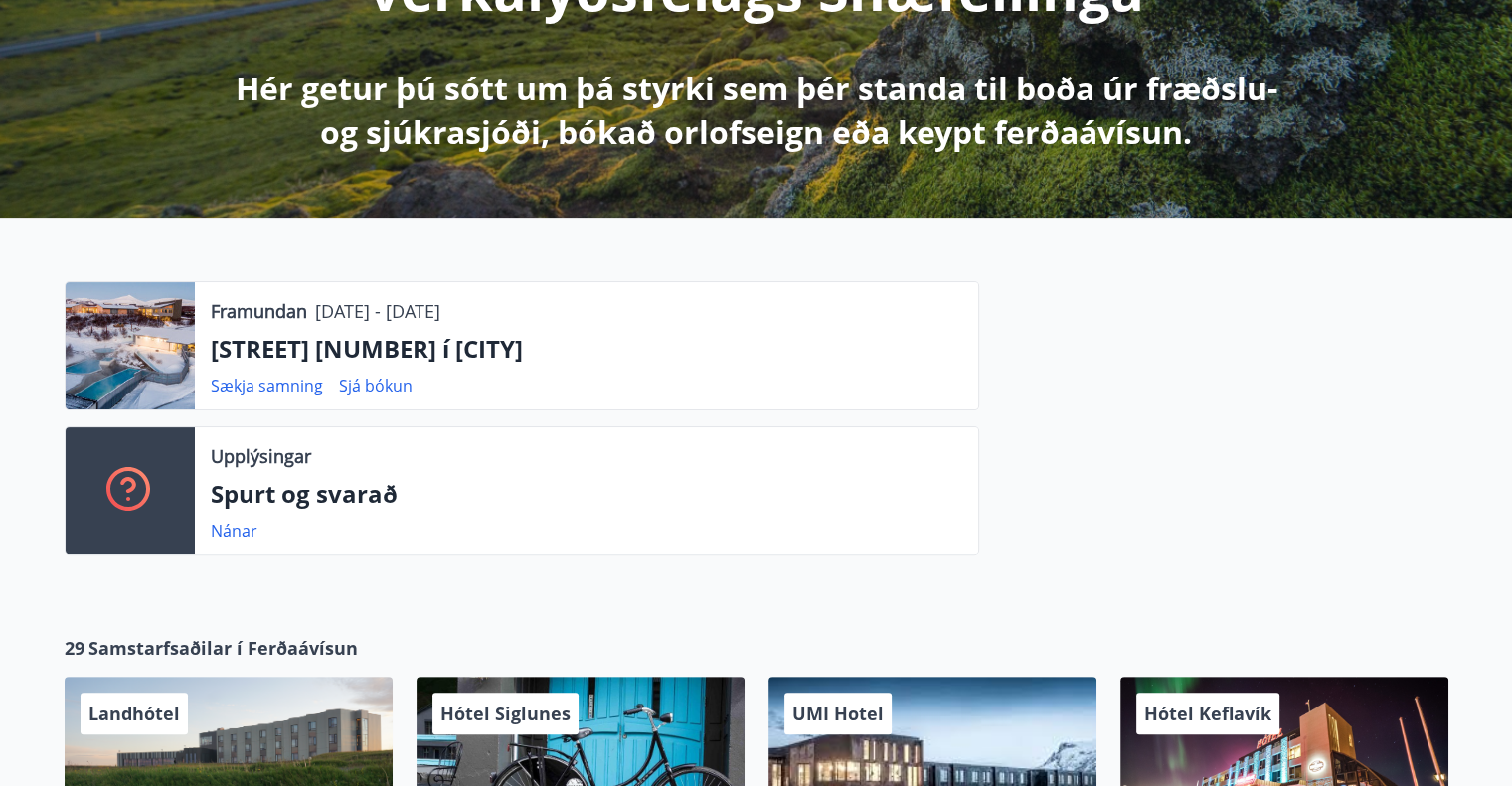click at bounding box center [130, 346] 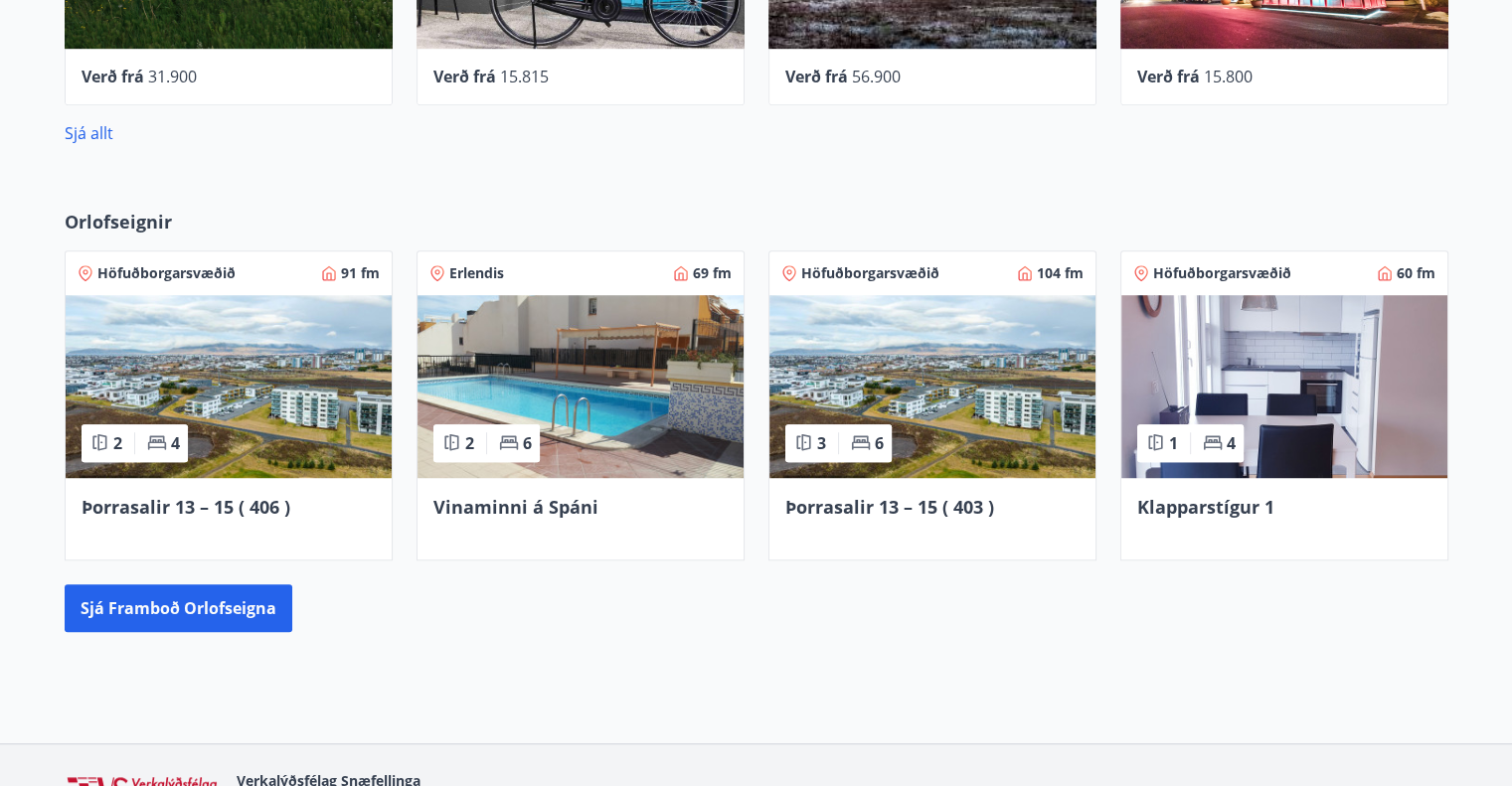 scroll, scrollTop: 1212, scrollLeft: 0, axis: vertical 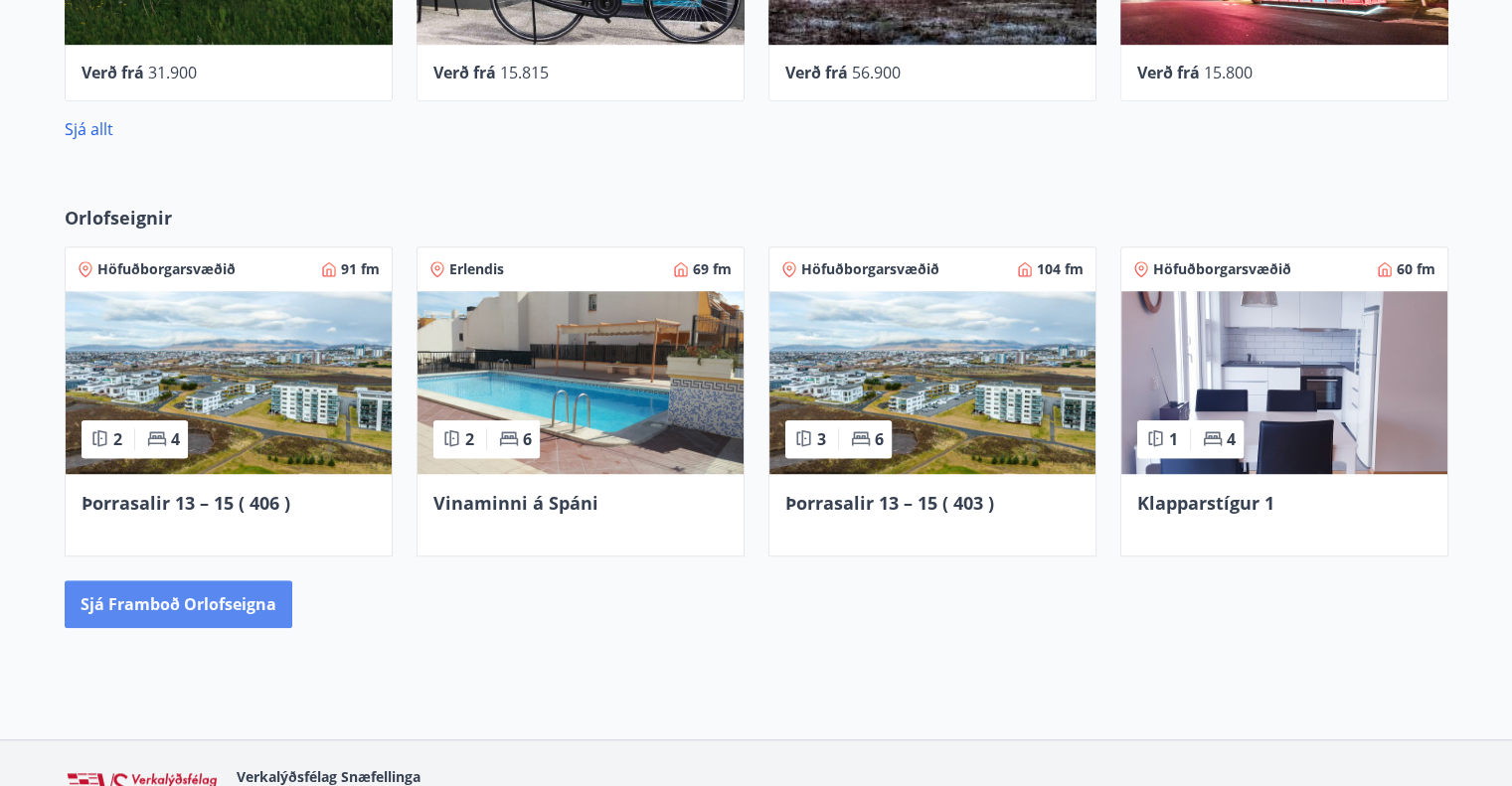 click on "Sjá framboð orlofseigna" at bounding box center (178, 604) 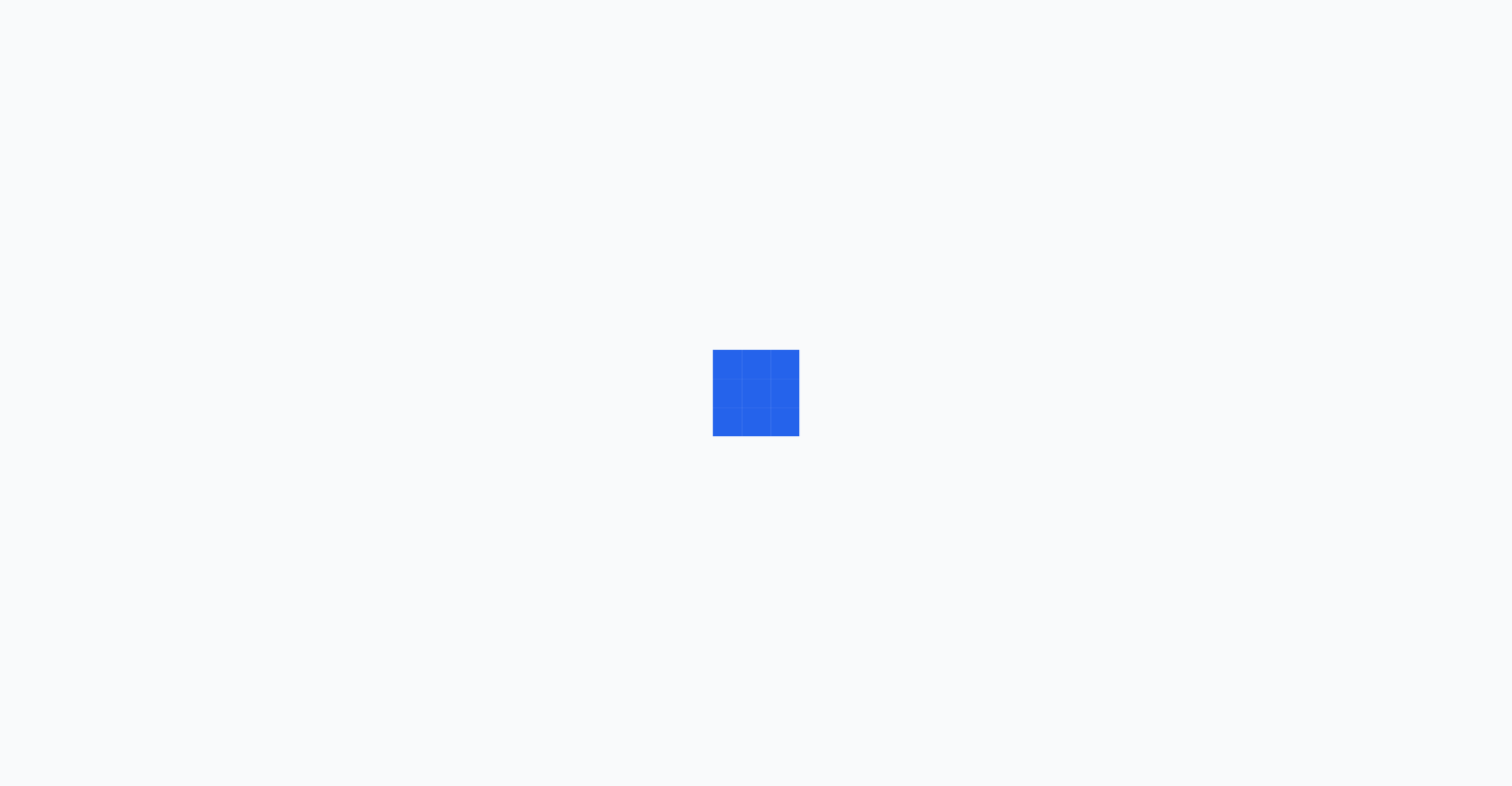 scroll, scrollTop: 0, scrollLeft: 0, axis: both 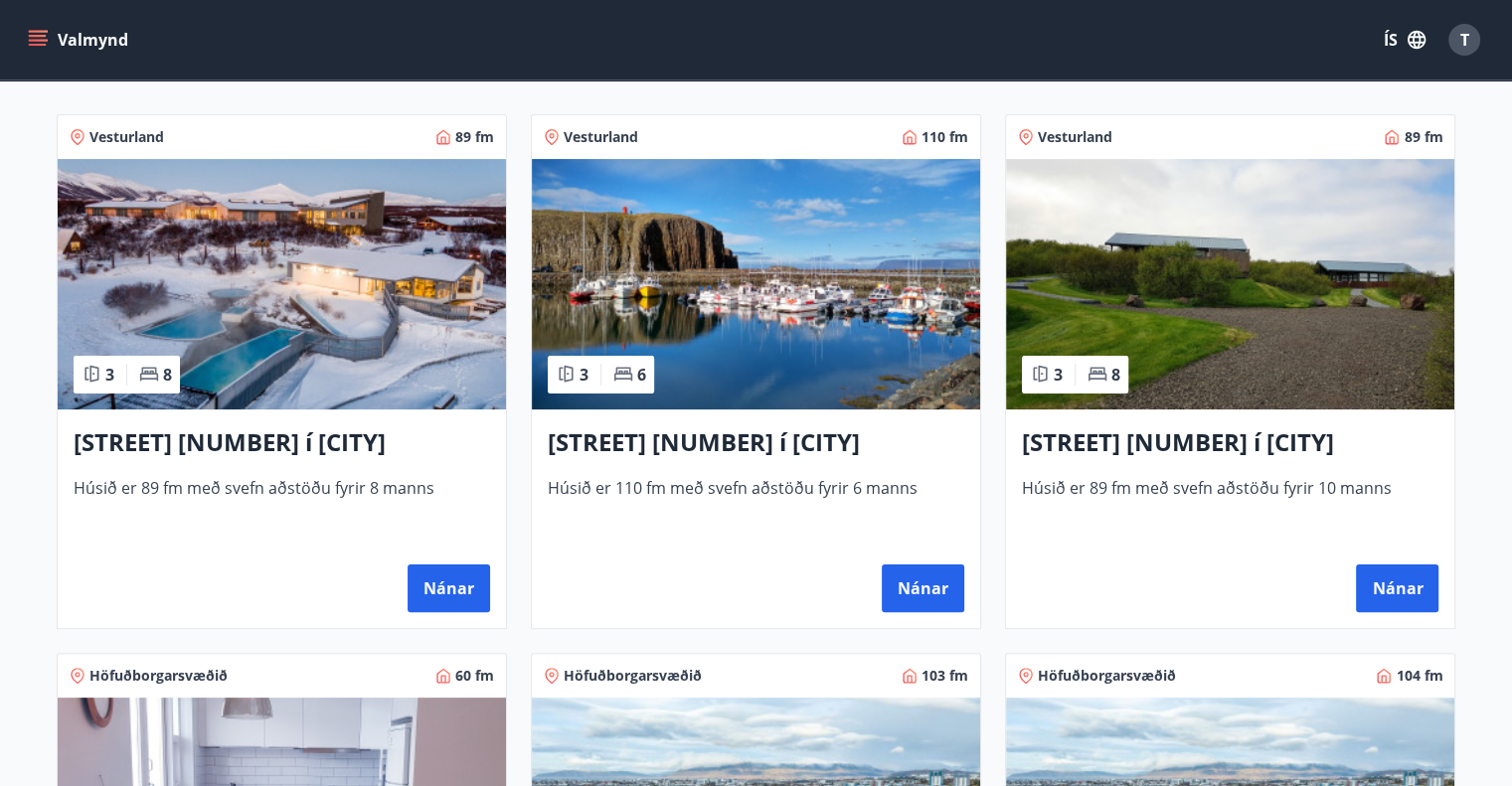 click at bounding box center [281, 284] 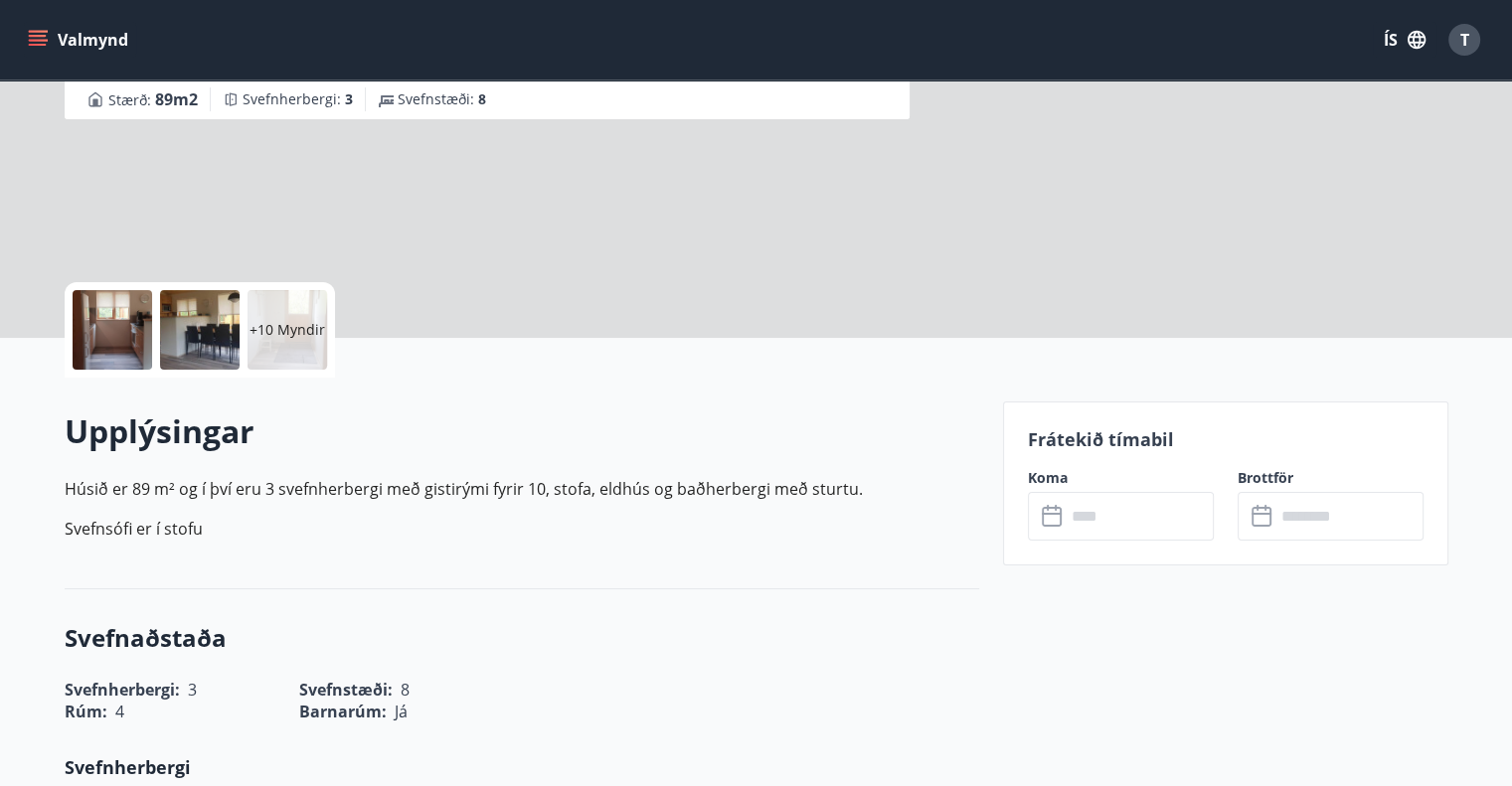 scroll, scrollTop: 0, scrollLeft: 0, axis: both 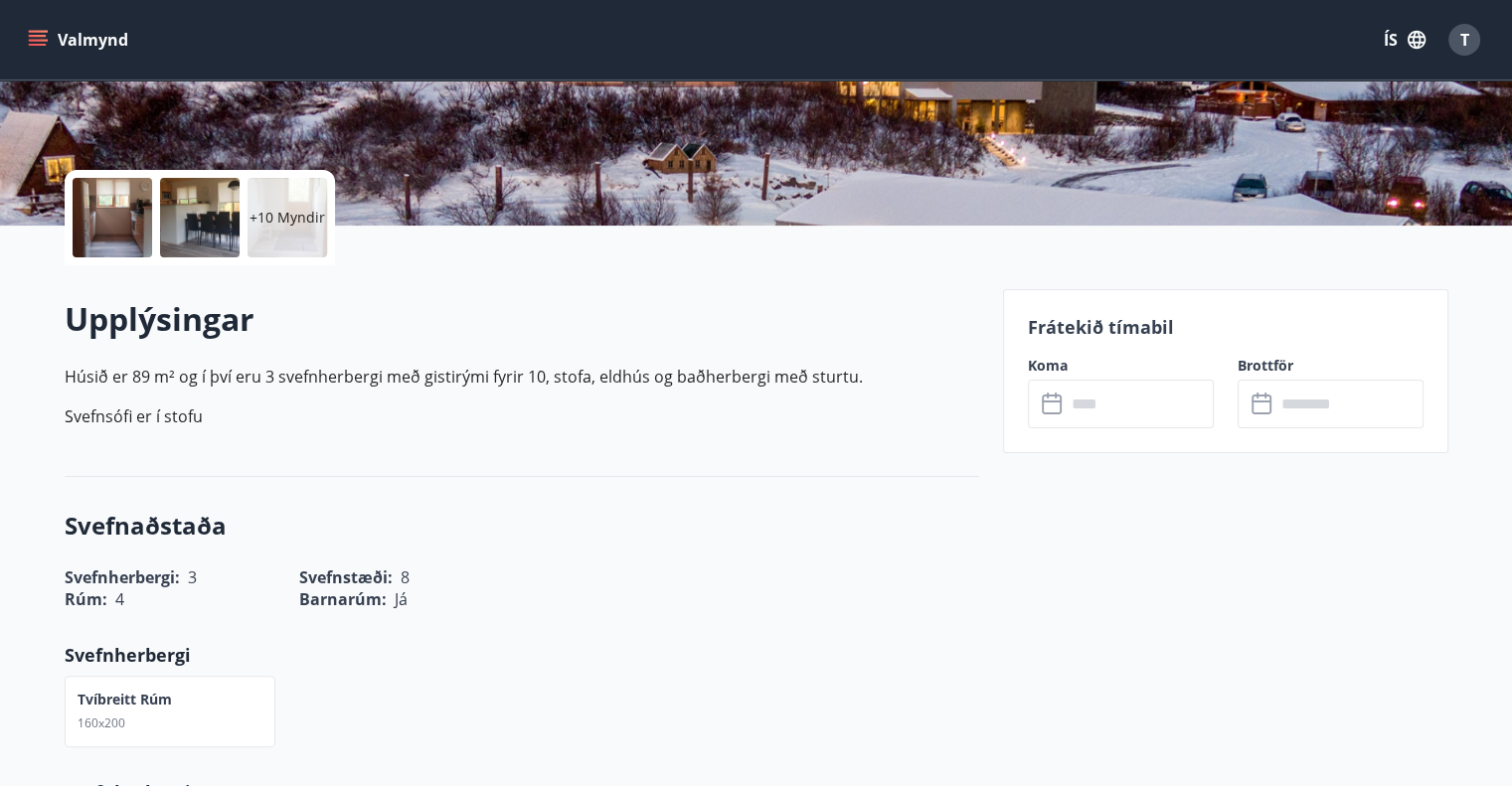 click at bounding box center [112, 218] 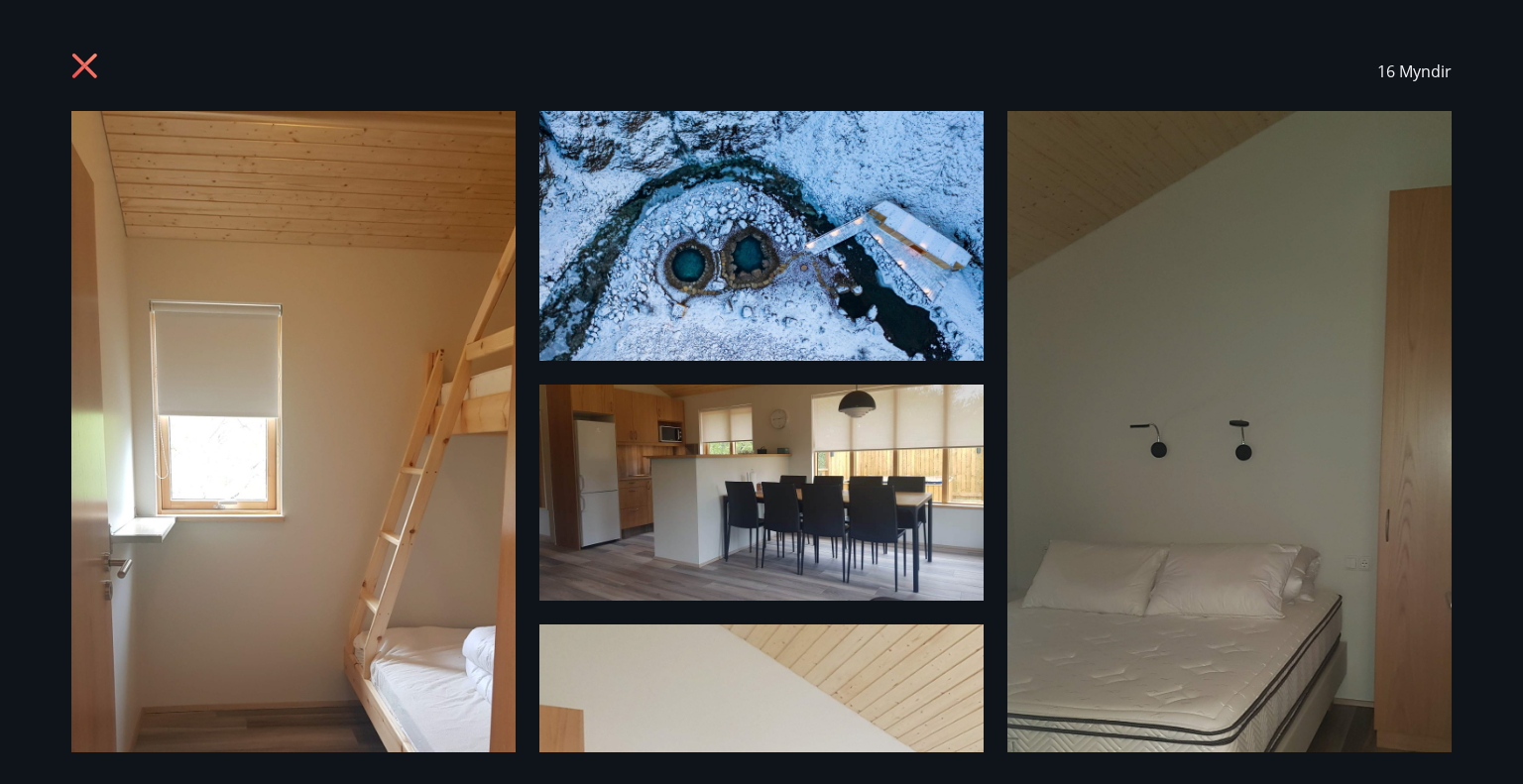 click 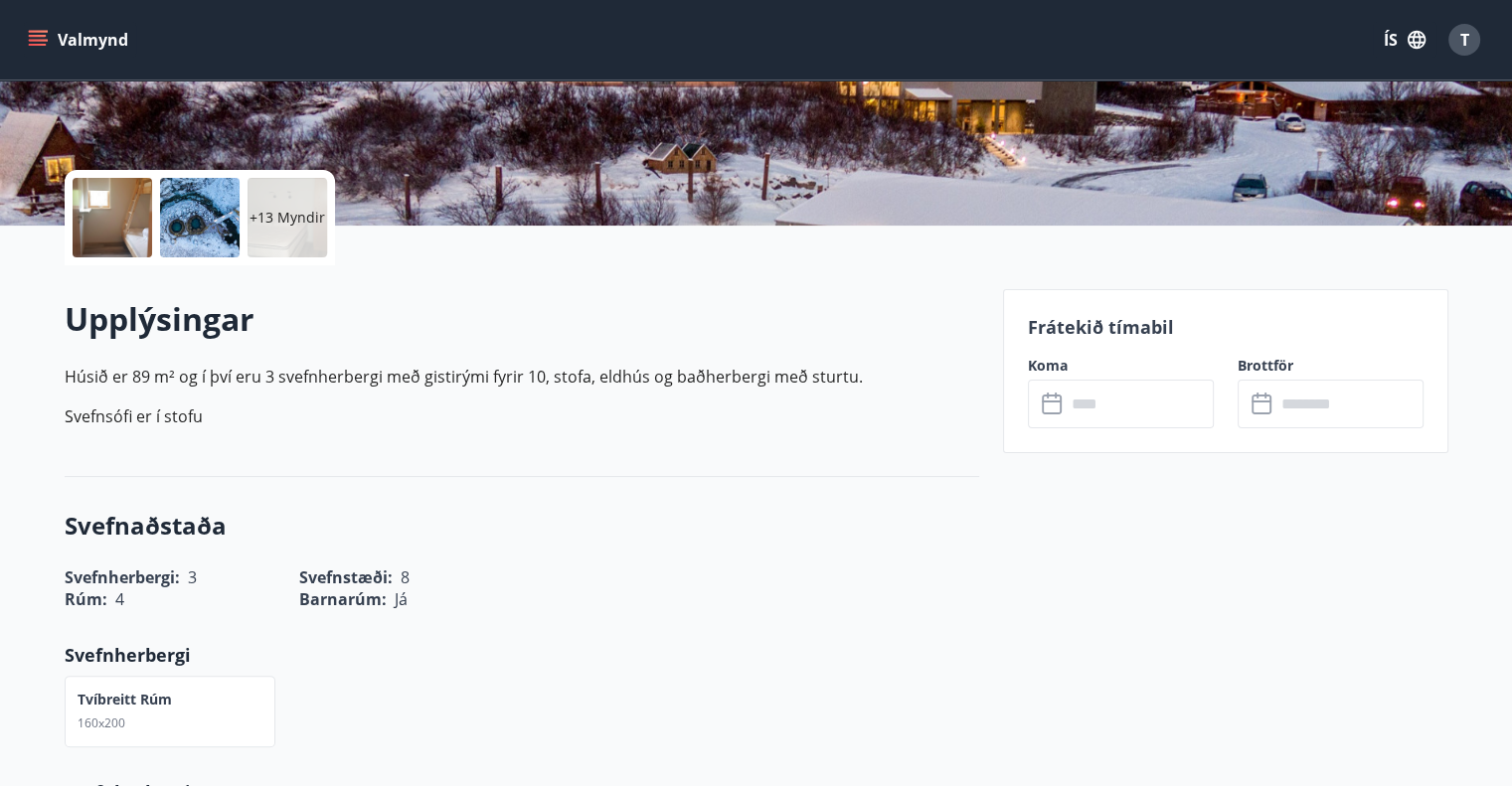 click on "+13 Myndir" at bounding box center [287, 218] 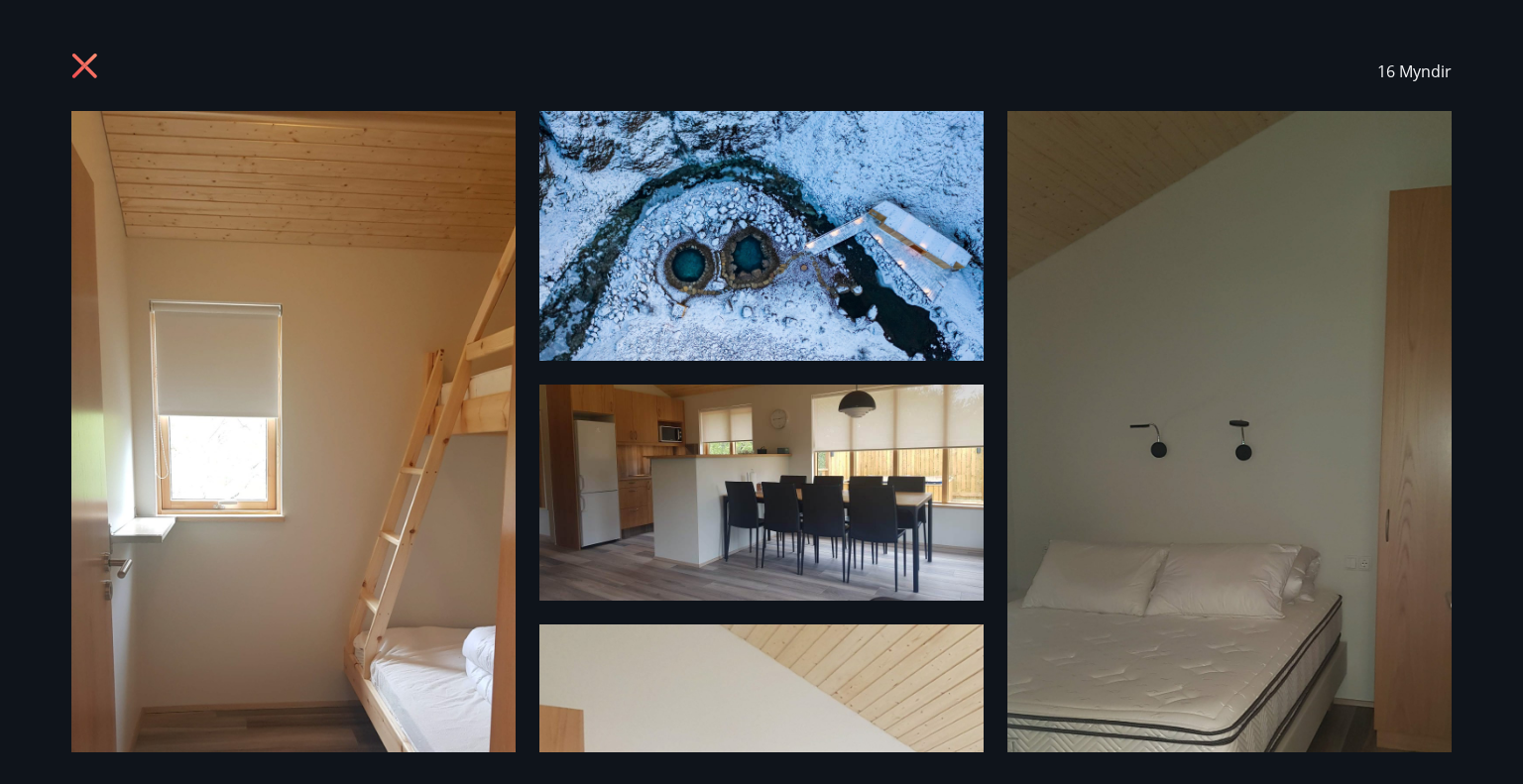 click on "16   Myndir" at bounding box center (762, 392) 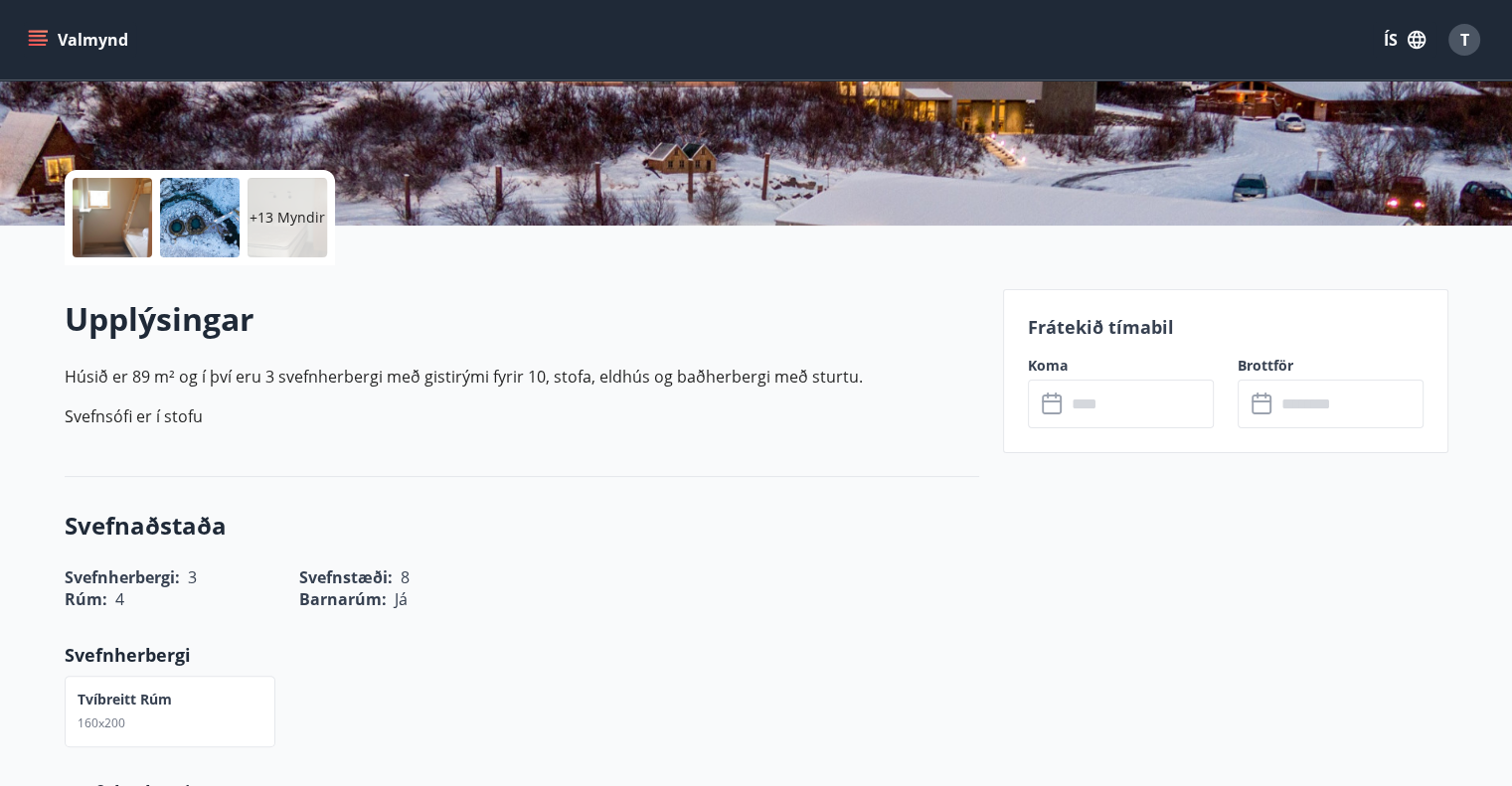click on "+13 Myndir" at bounding box center [287, 218] 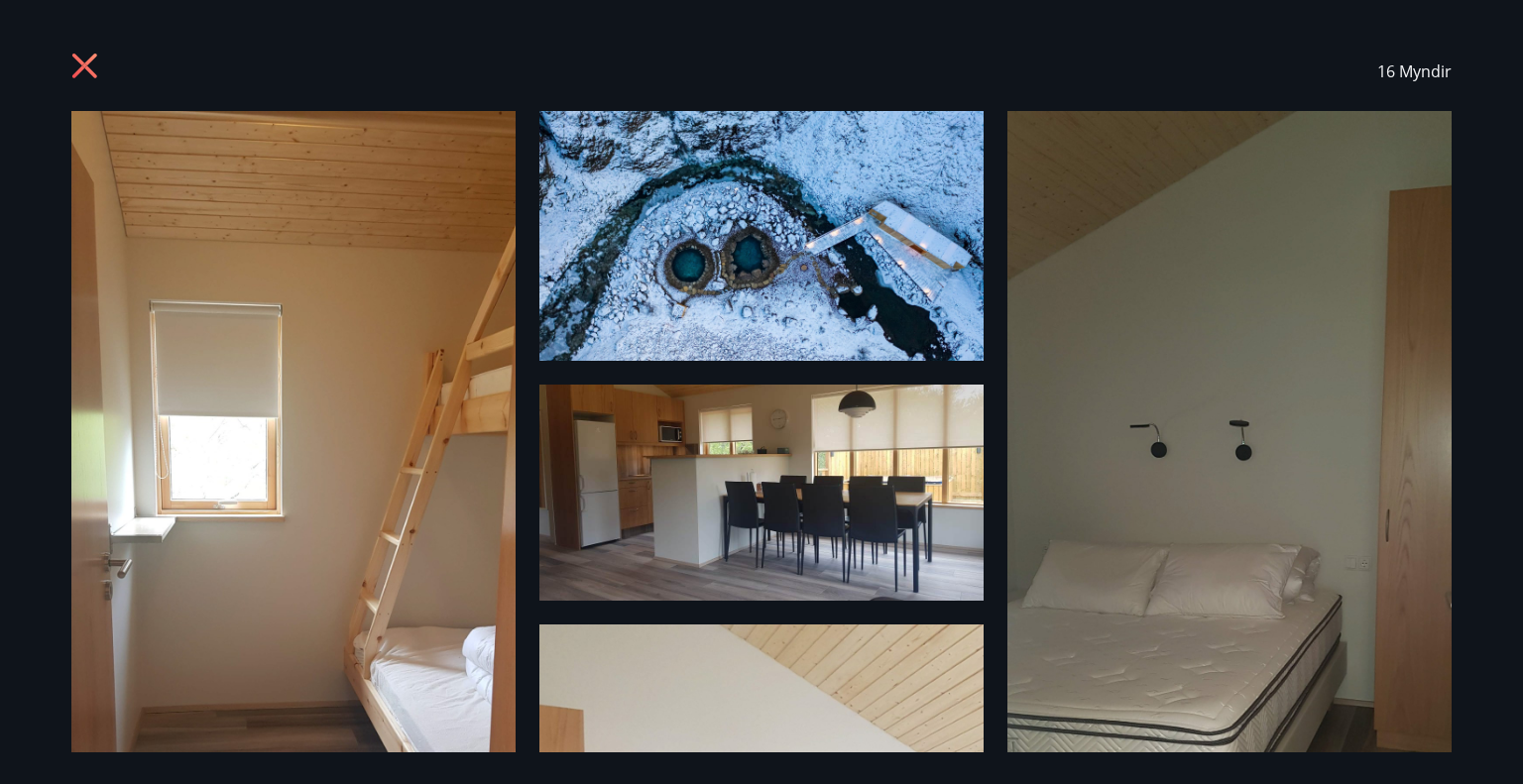 click on "16   Myndir" at bounding box center (1414, 71) 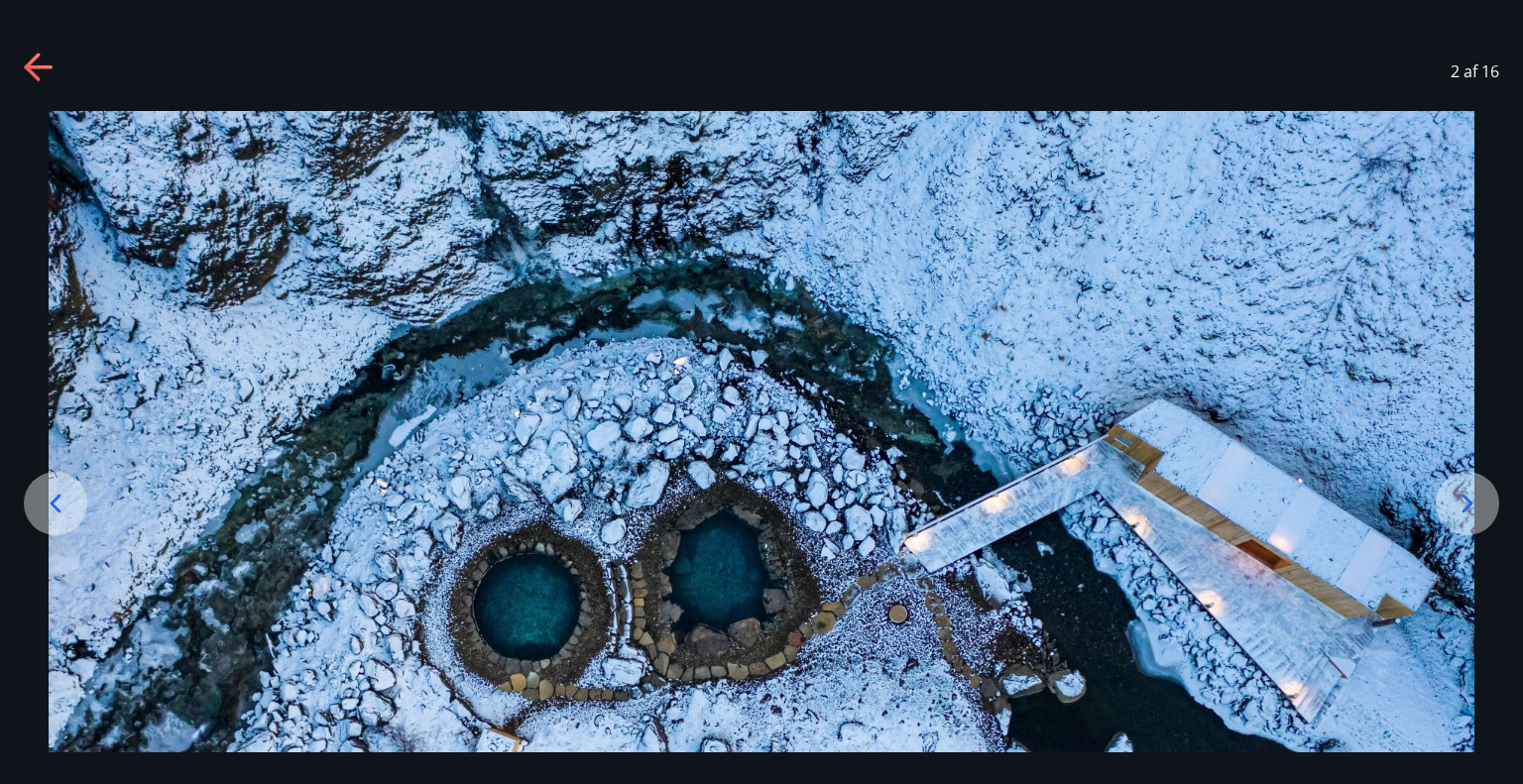 click 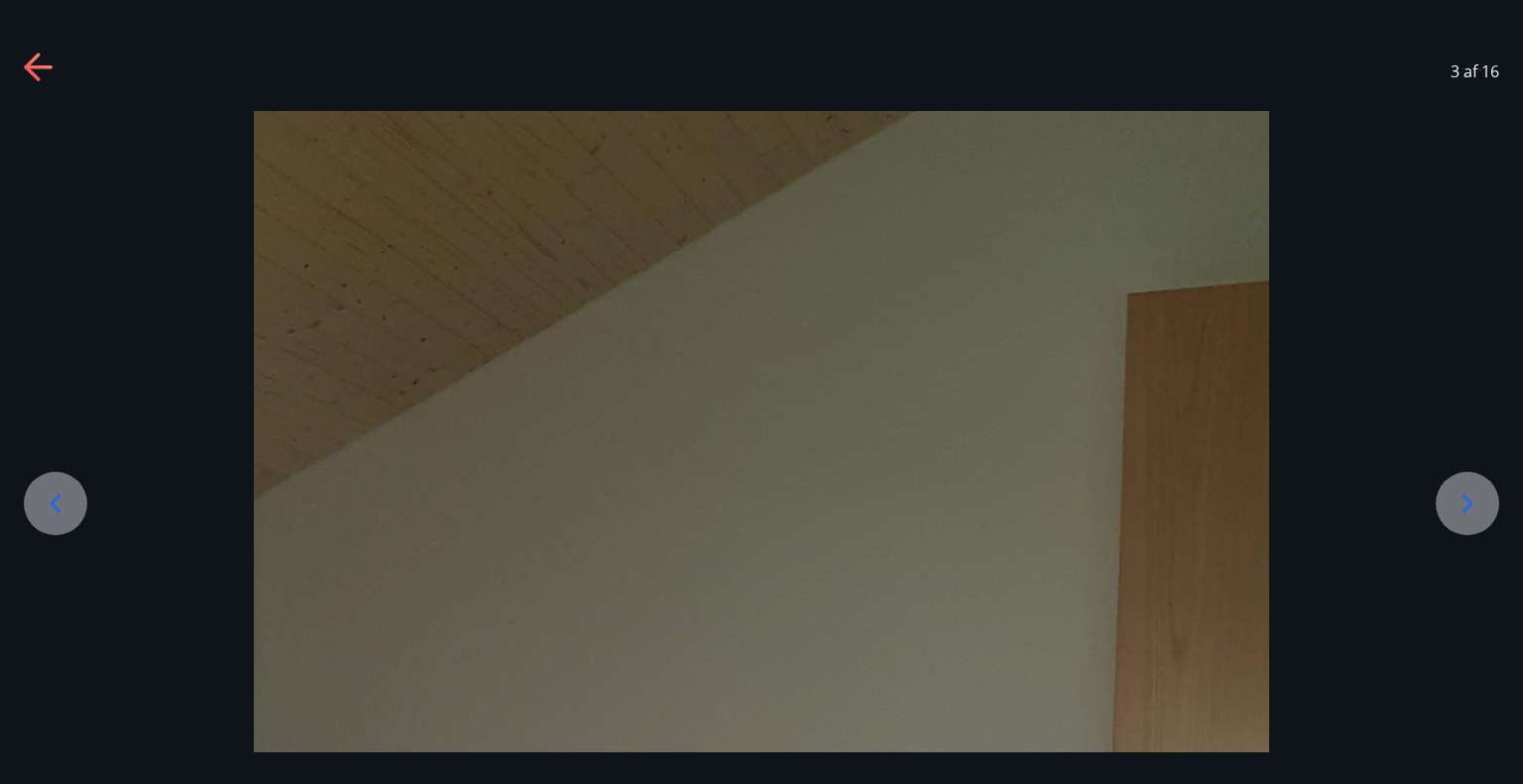 click 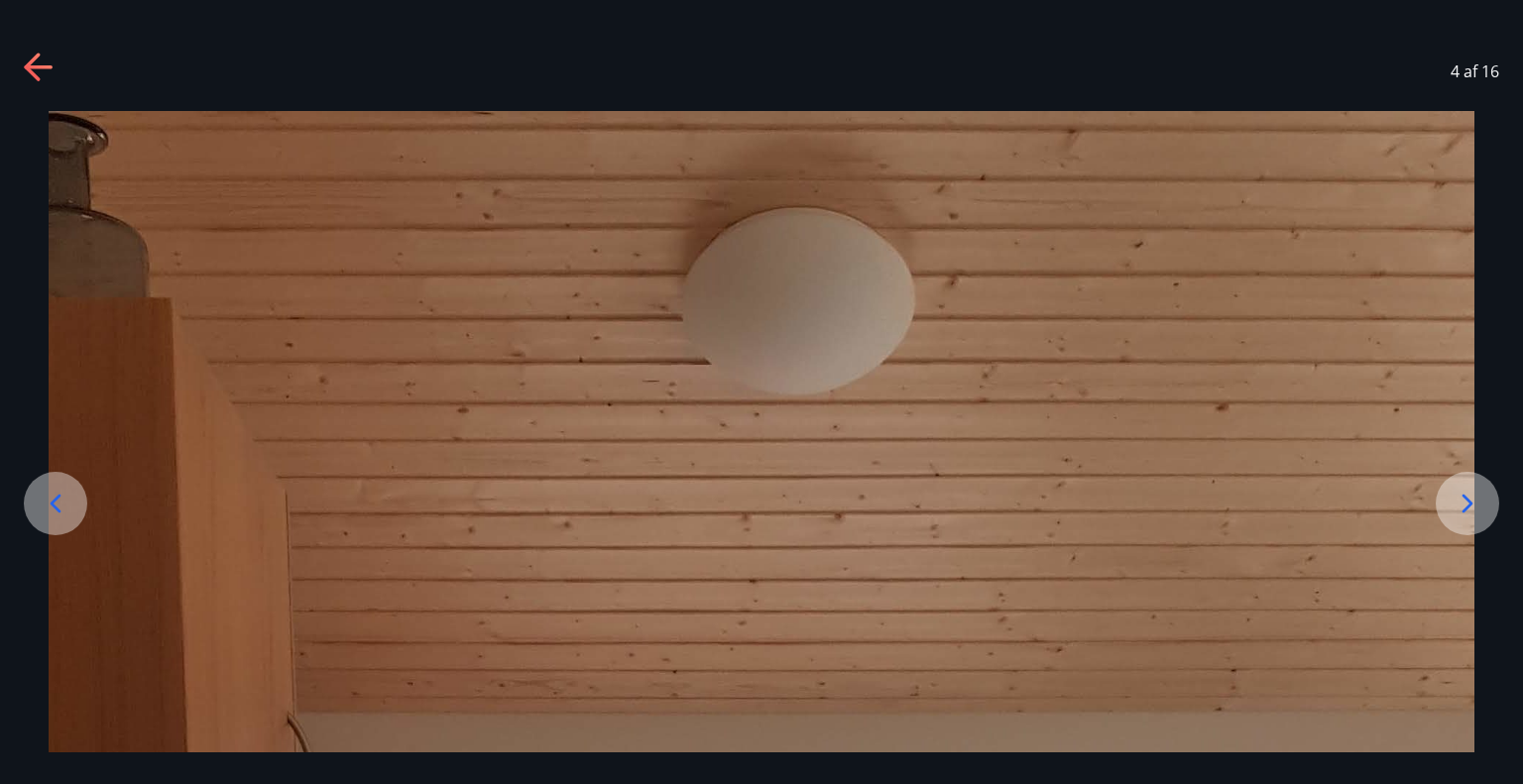 click 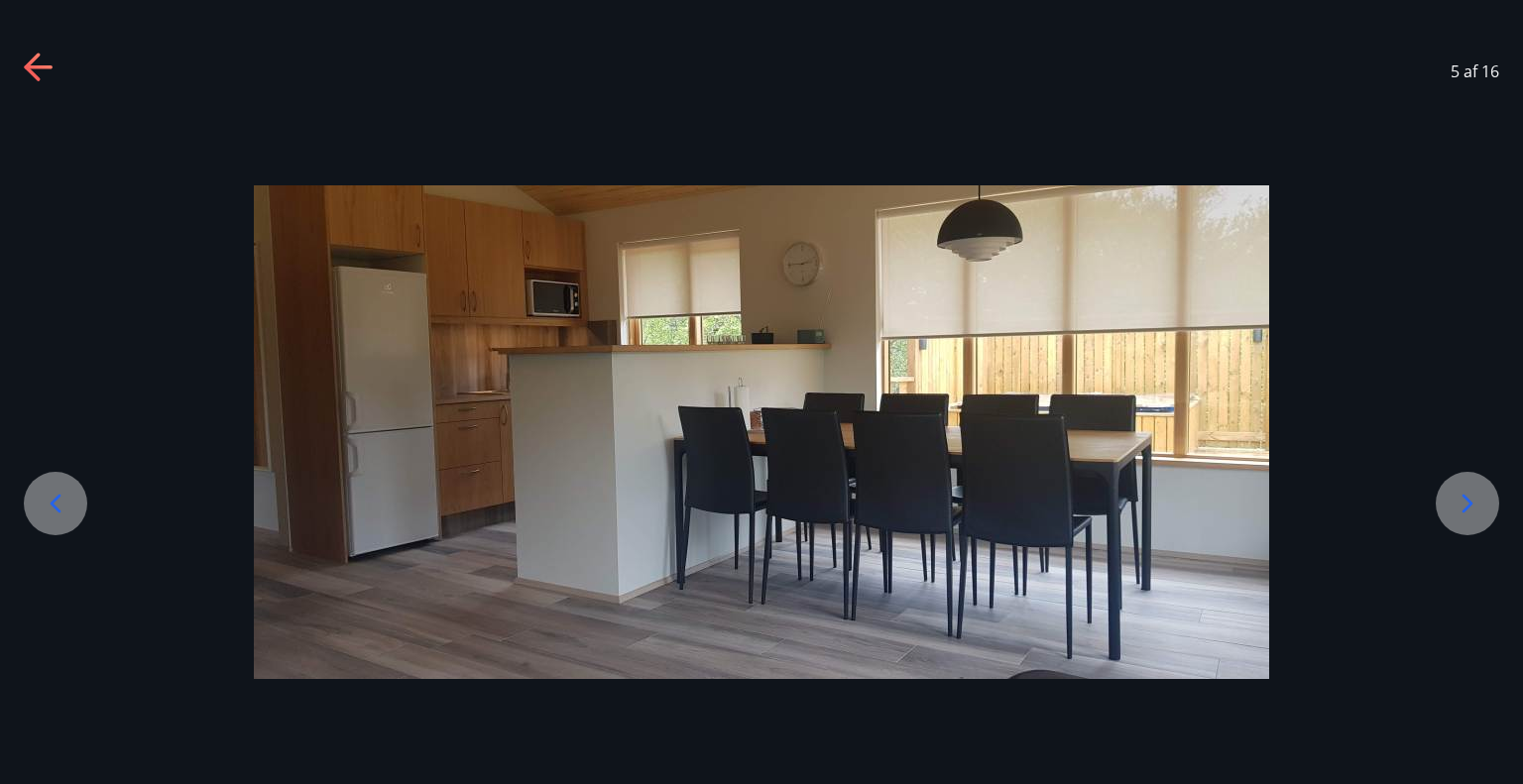 click 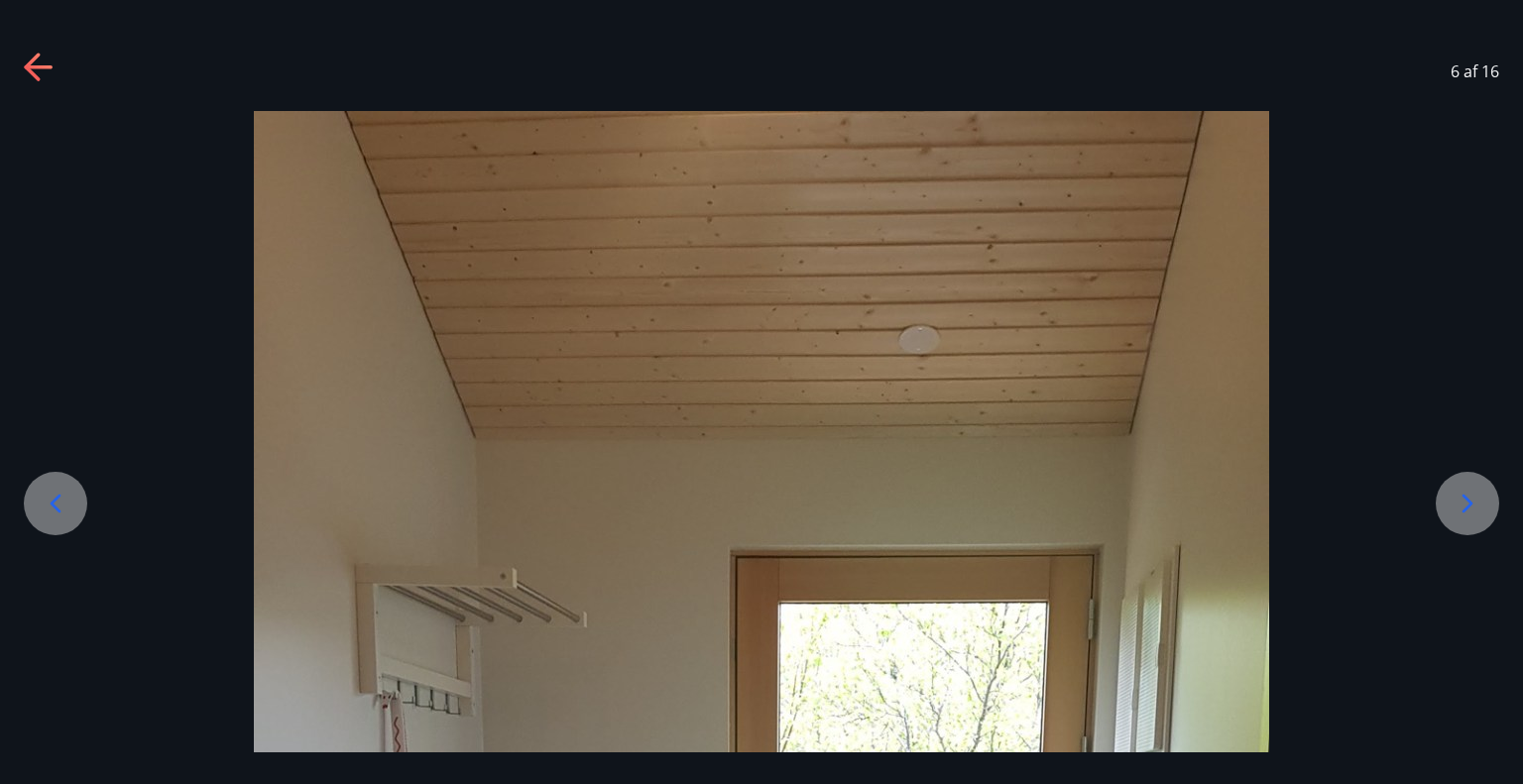 click 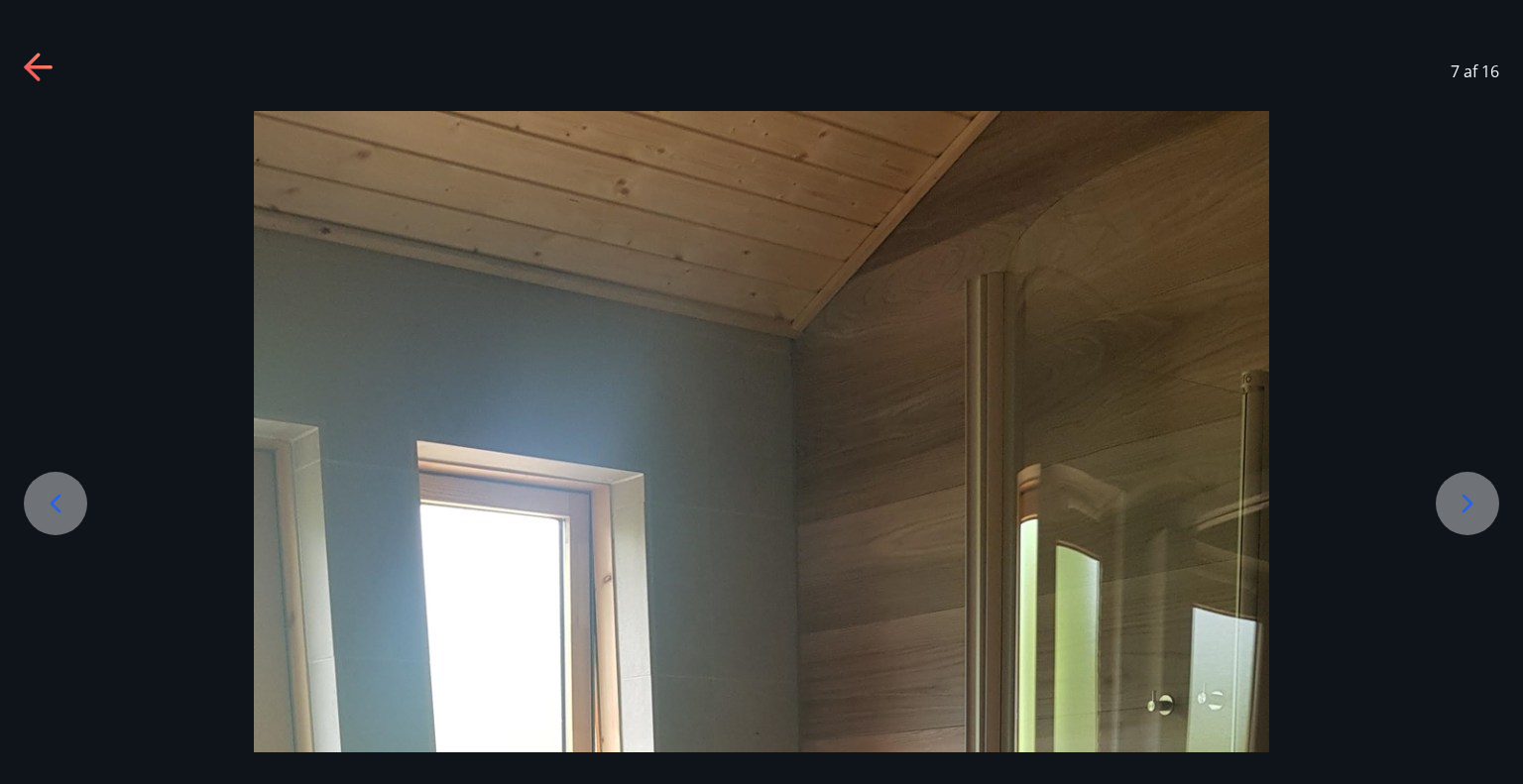 click 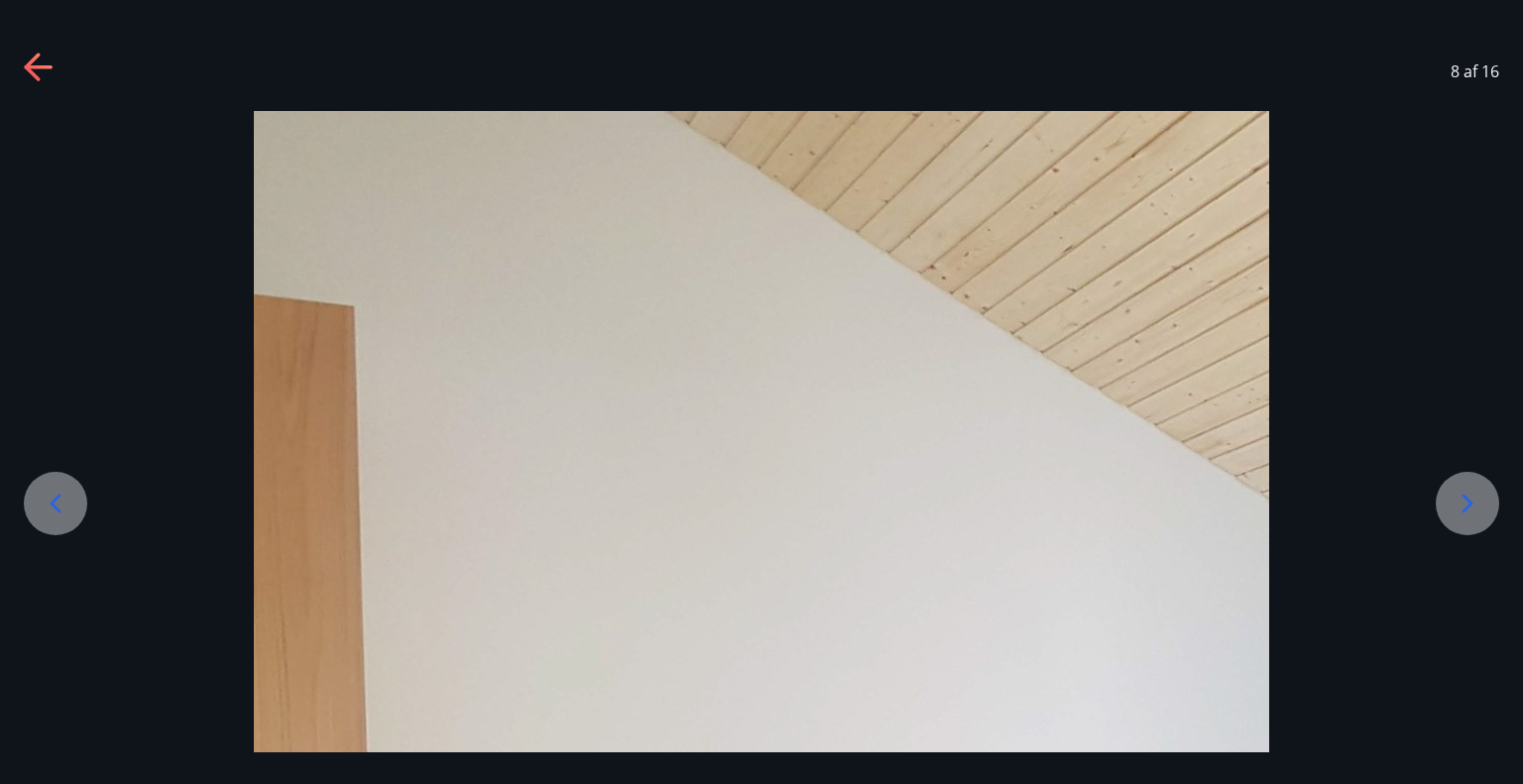 click 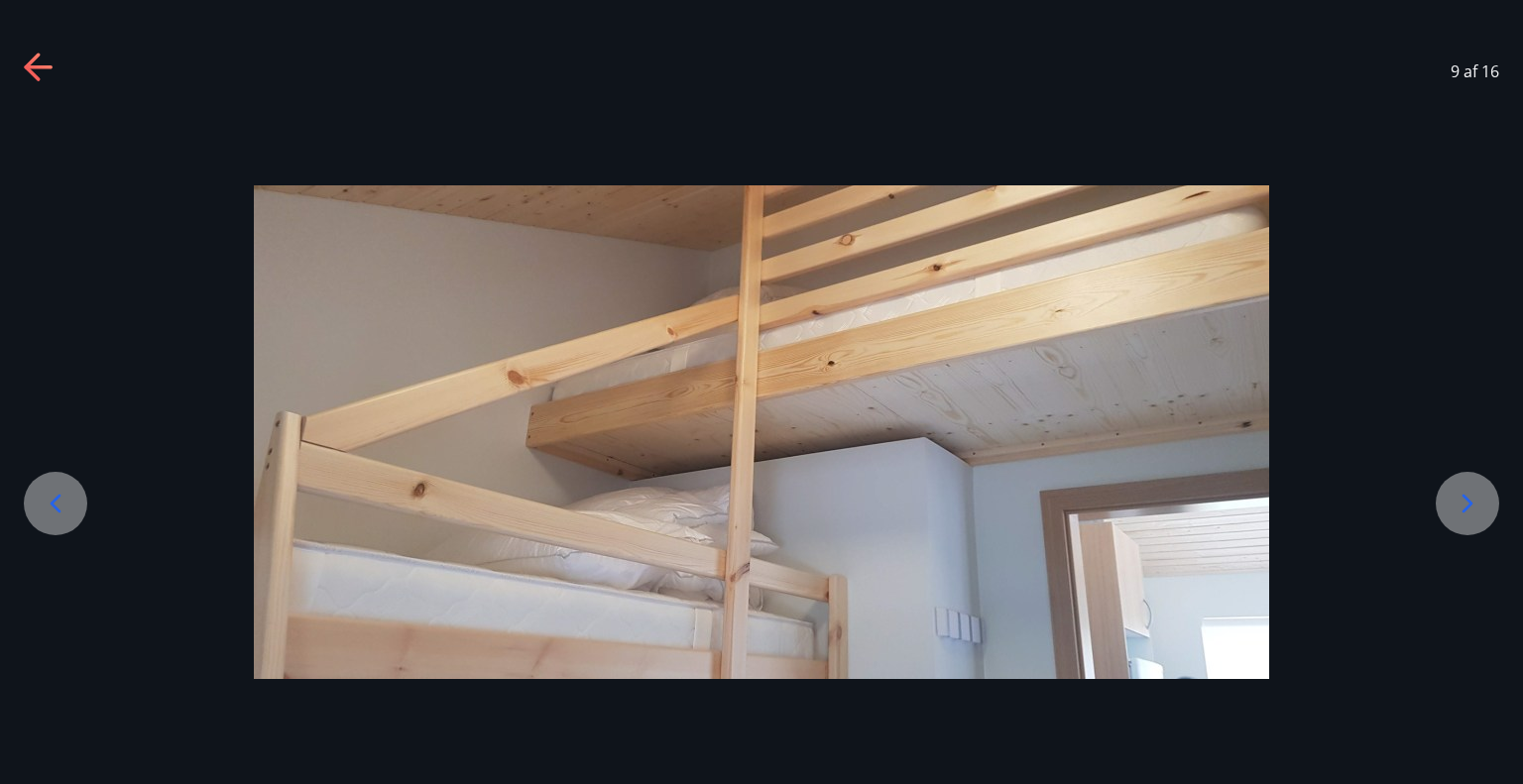 click 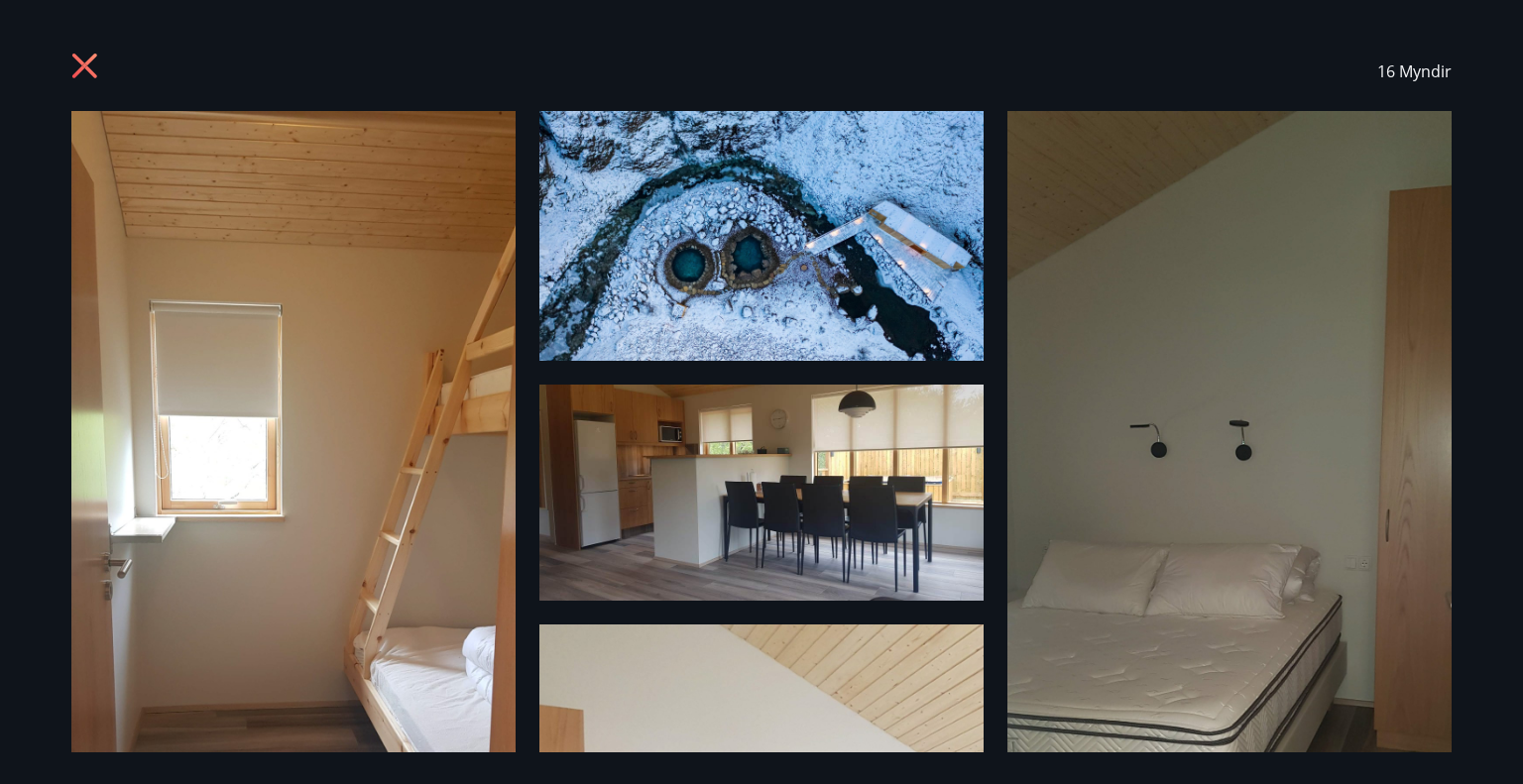 click 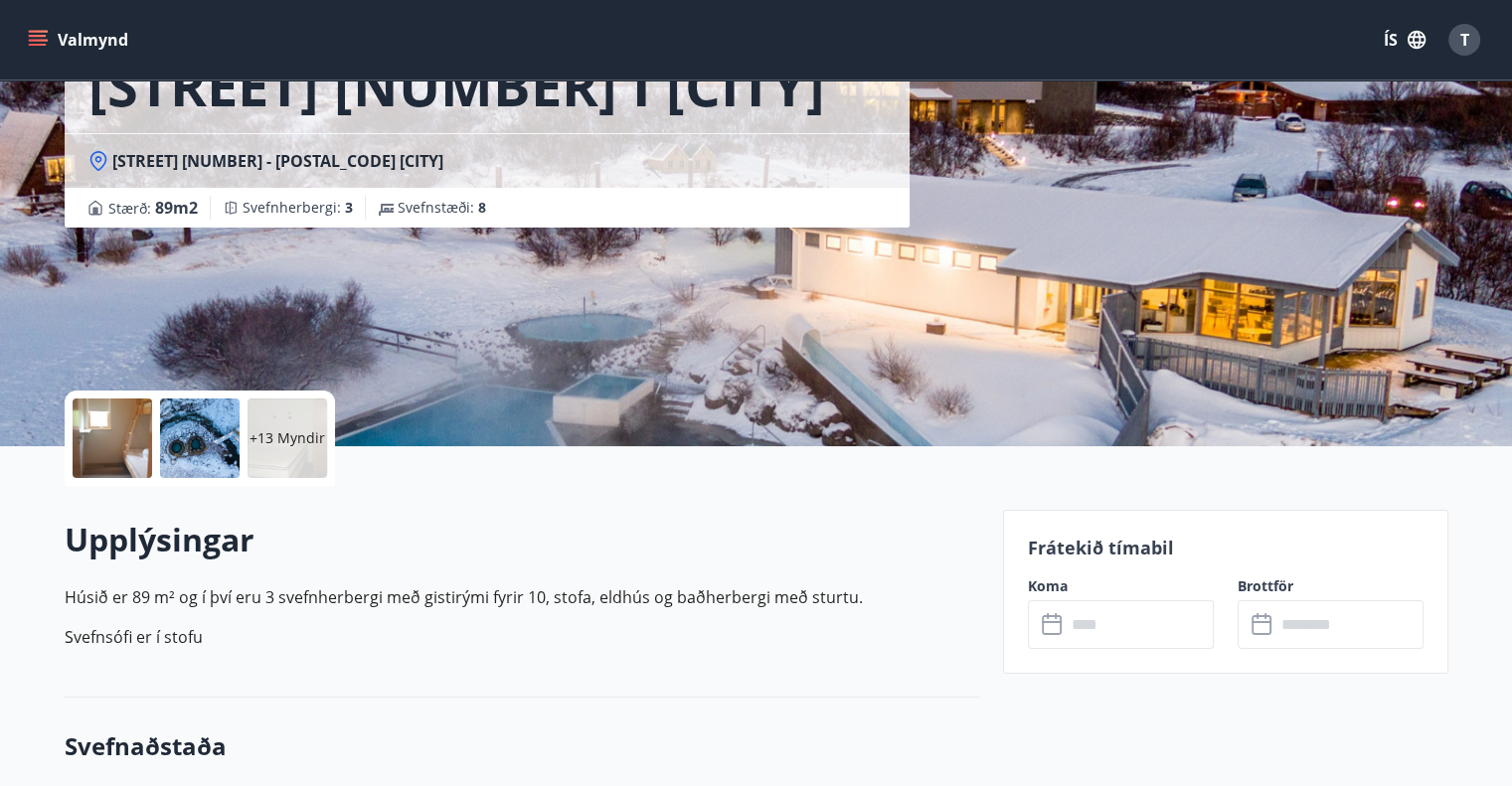 scroll, scrollTop: 48, scrollLeft: 0, axis: vertical 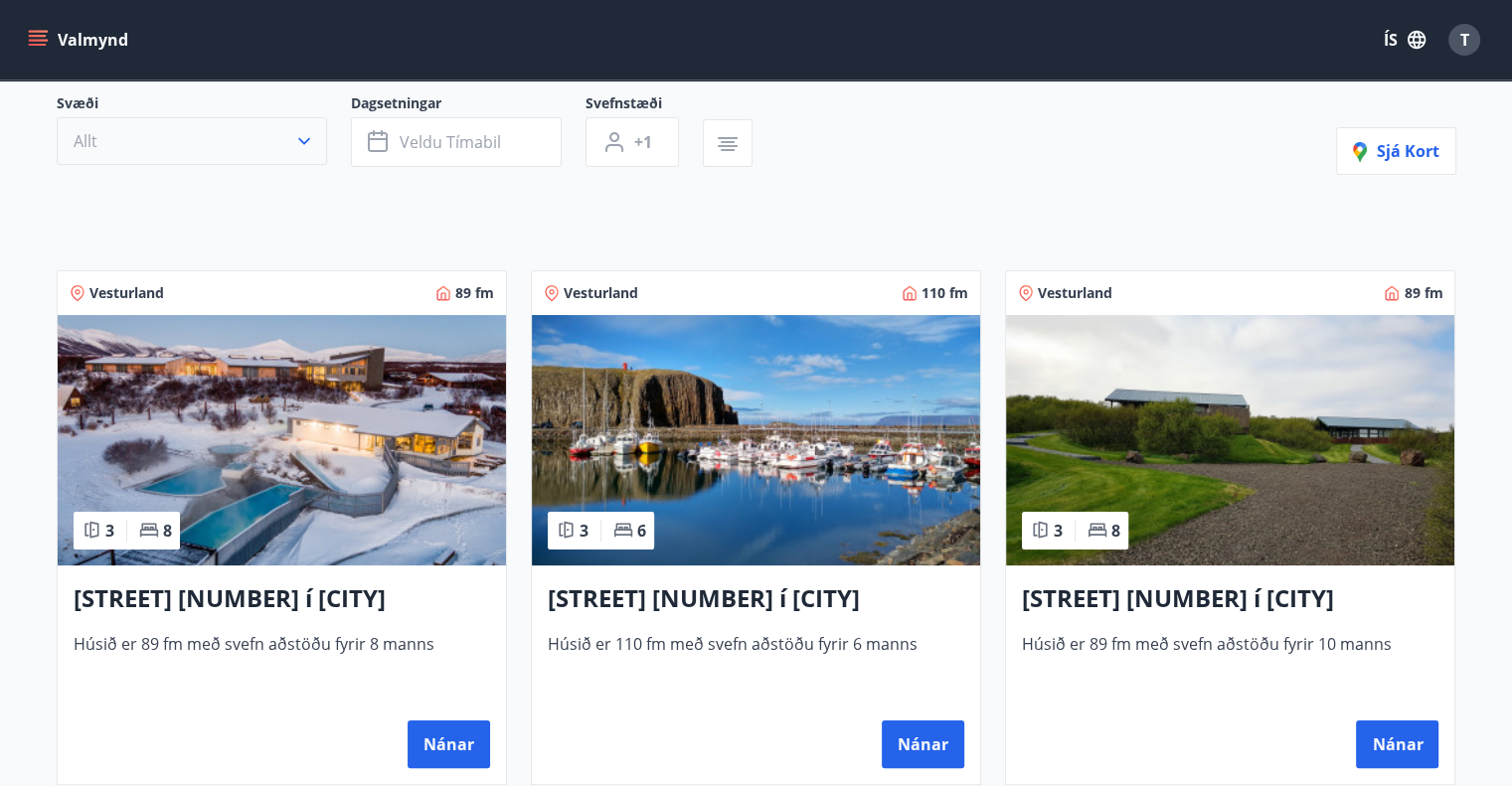 click on "Allt" at bounding box center (192, 141) 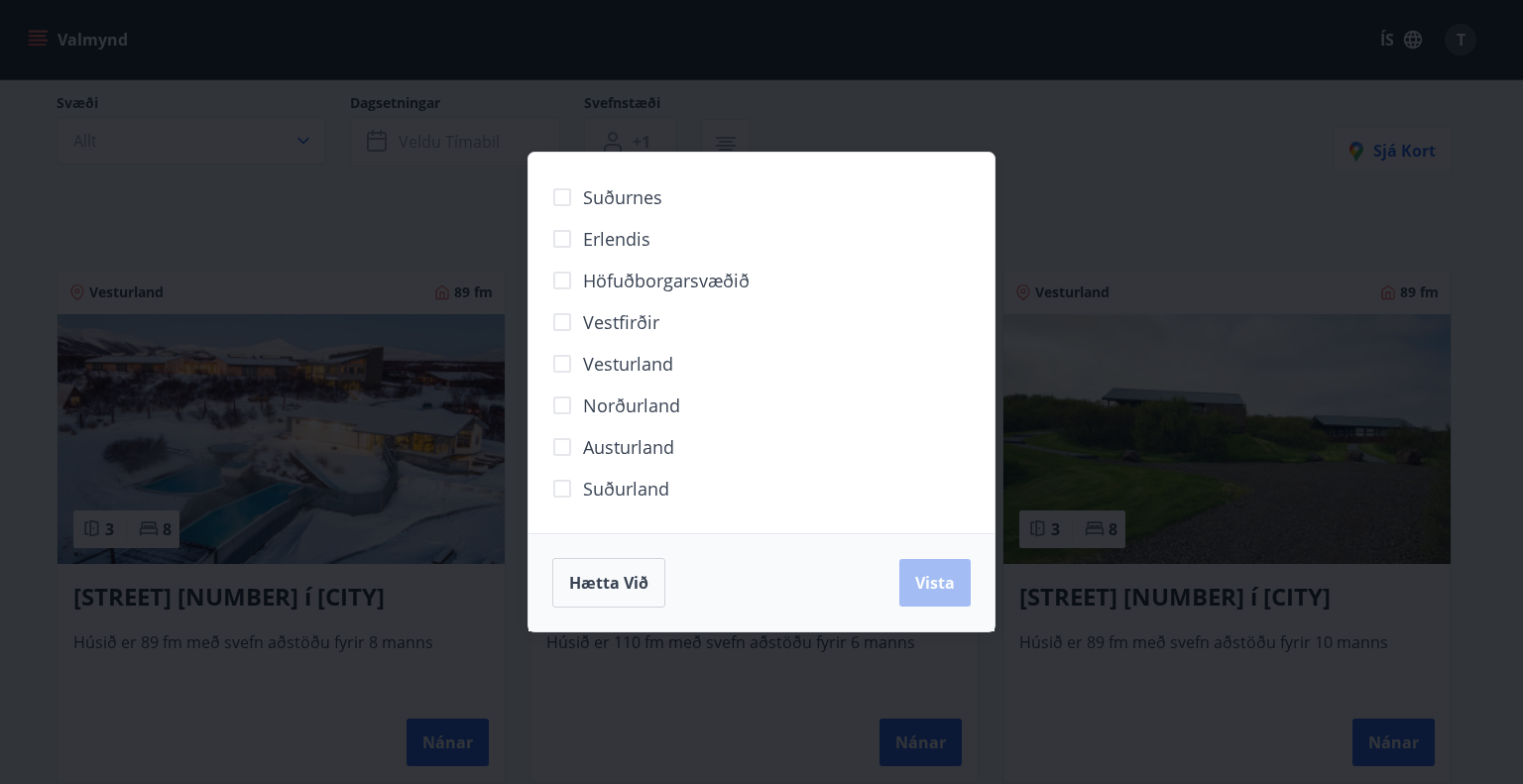 click on "Suðurnes Erlendis Höfuðborgarsvæðið Vestfirðir Vesturland Norðurland Austurland Suðurland Hætta við Vista" at bounding box center (762, 392) 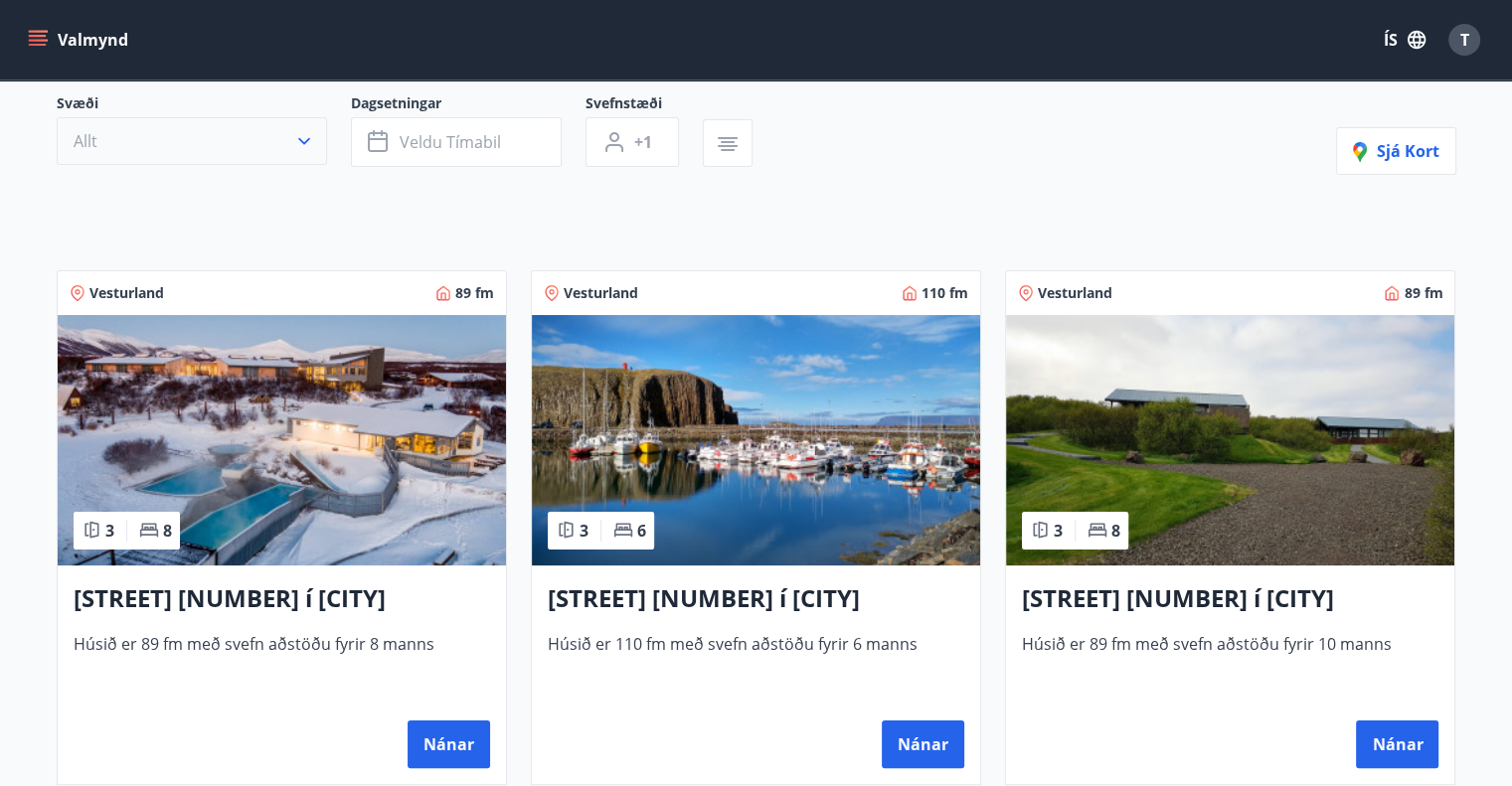 click on "Allt" at bounding box center [192, 141] 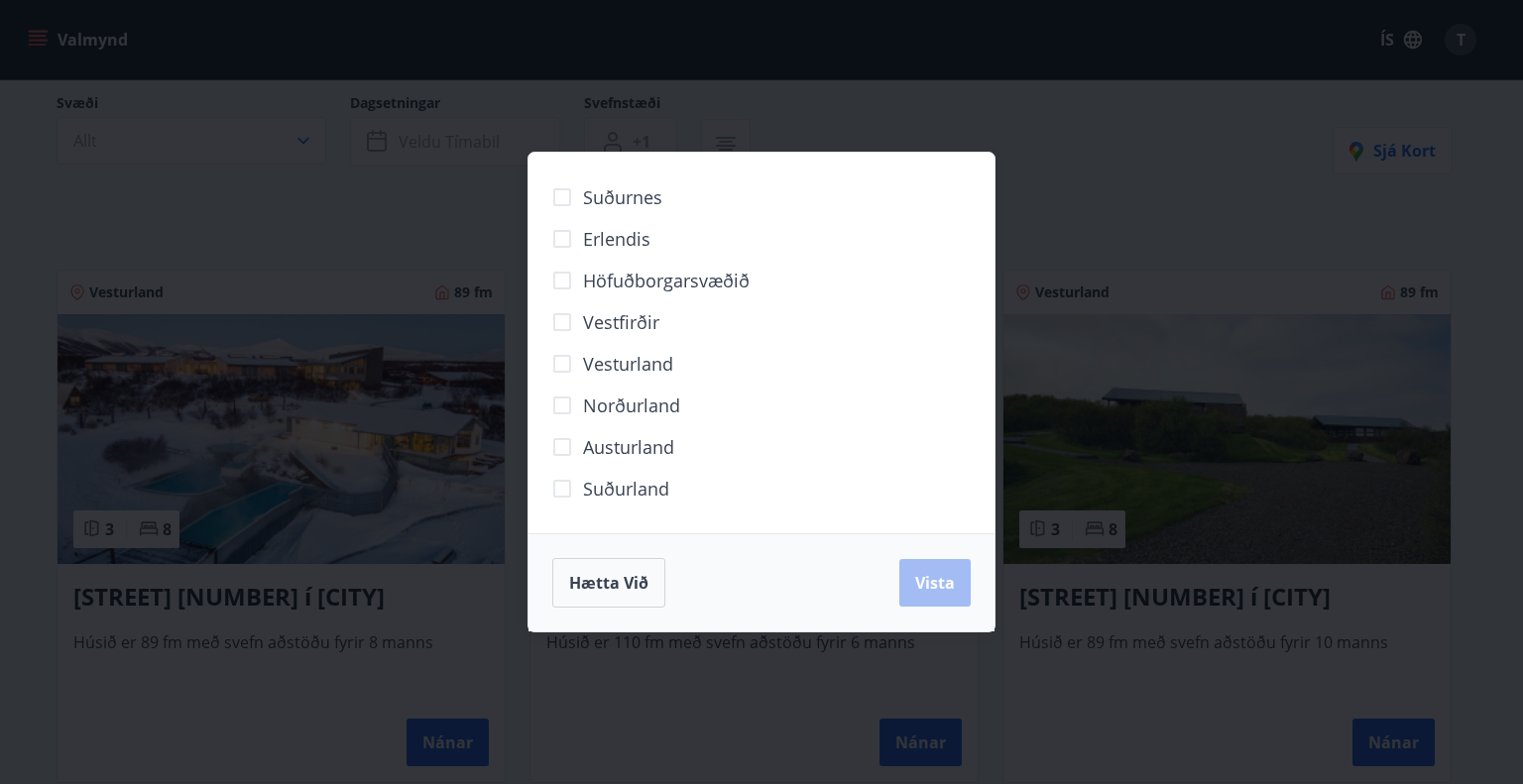 click on "Suðurnes Erlendis Höfuðborgarsvæðið Vestfirðir Vesturland Norðurland Austurland Suðurland Hætta við Vista" at bounding box center (762, 392) 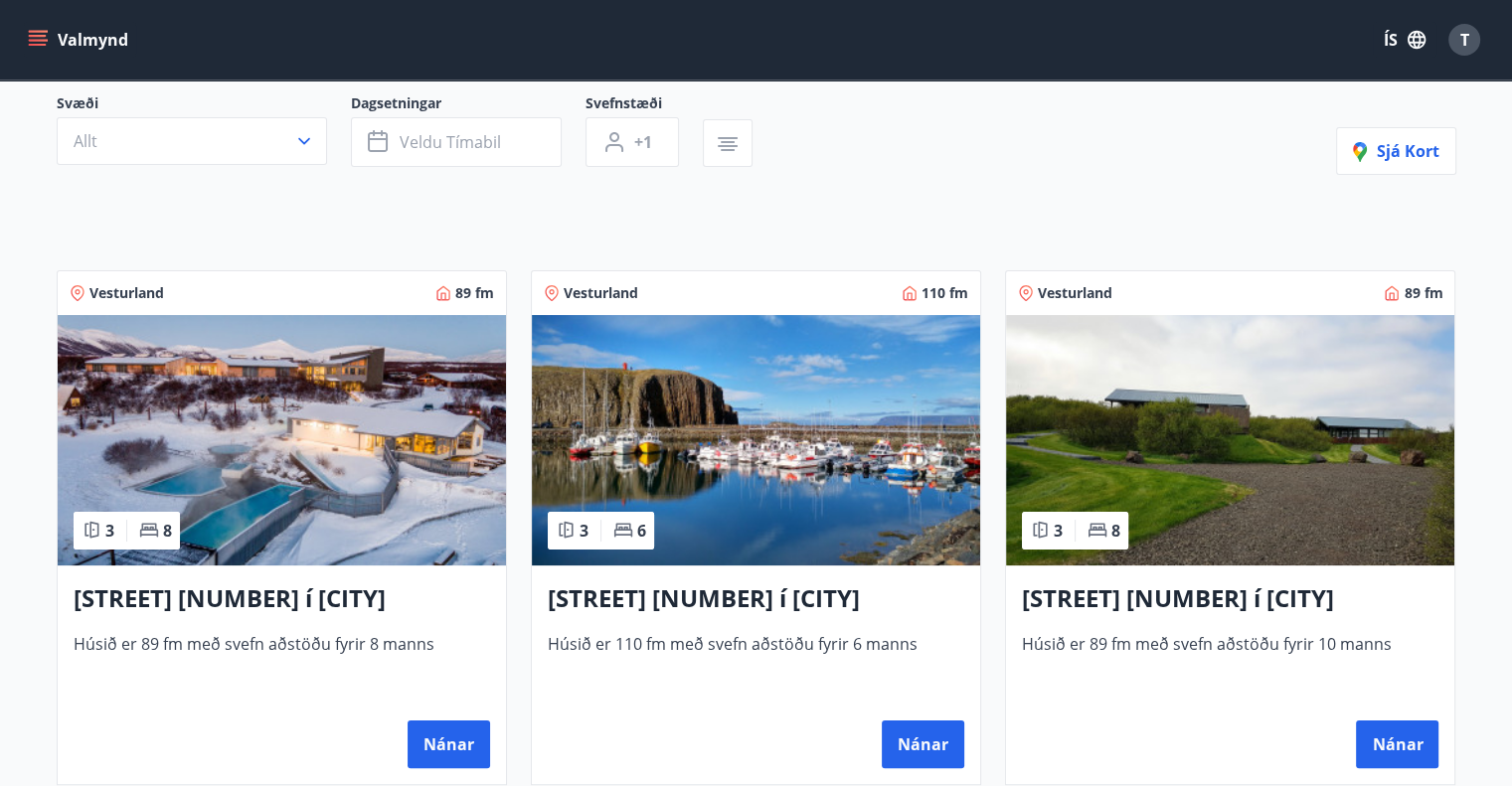 click at bounding box center (281, 440) 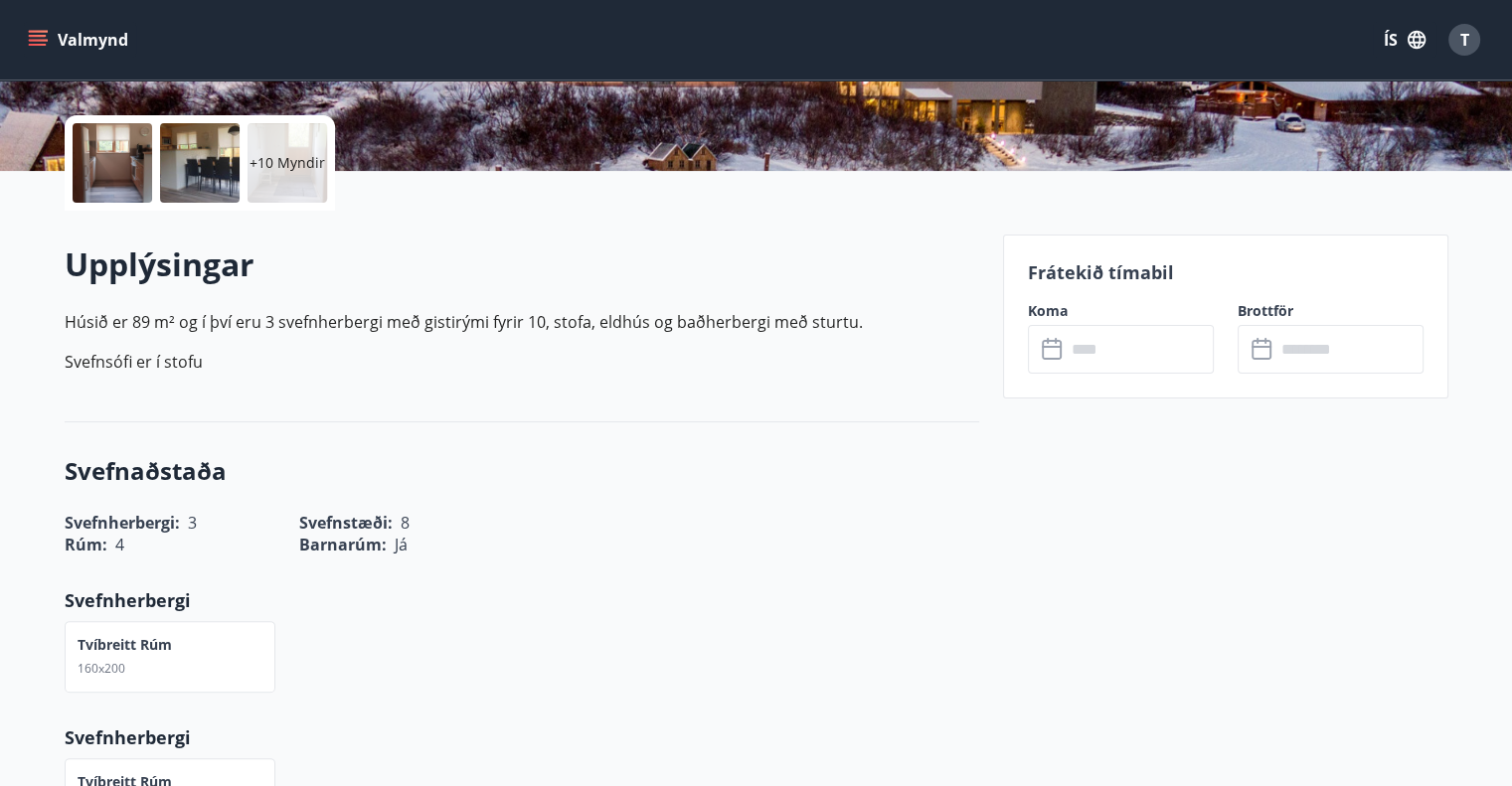 scroll, scrollTop: 421, scrollLeft: 0, axis: vertical 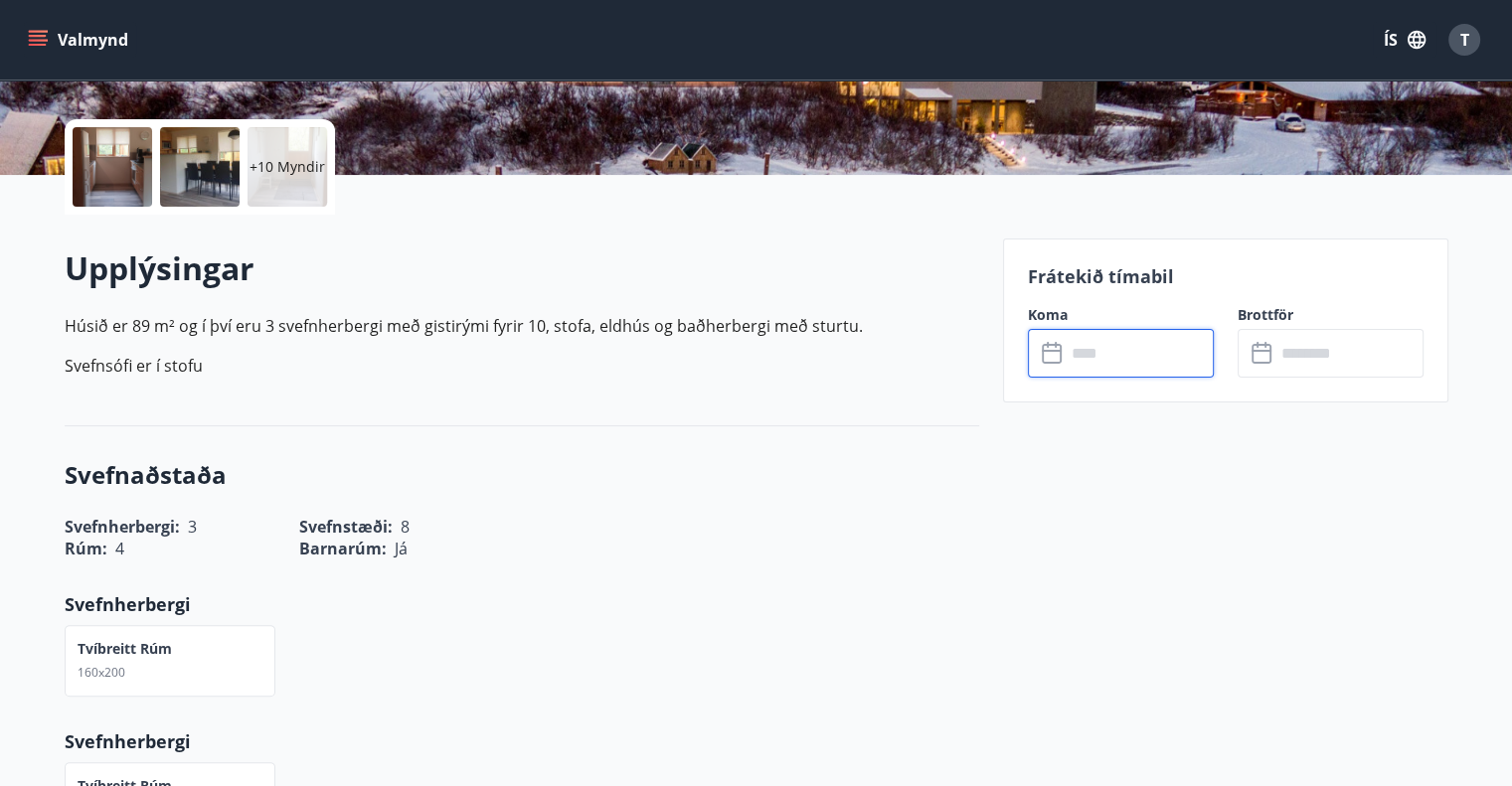 click at bounding box center (1139, 353) 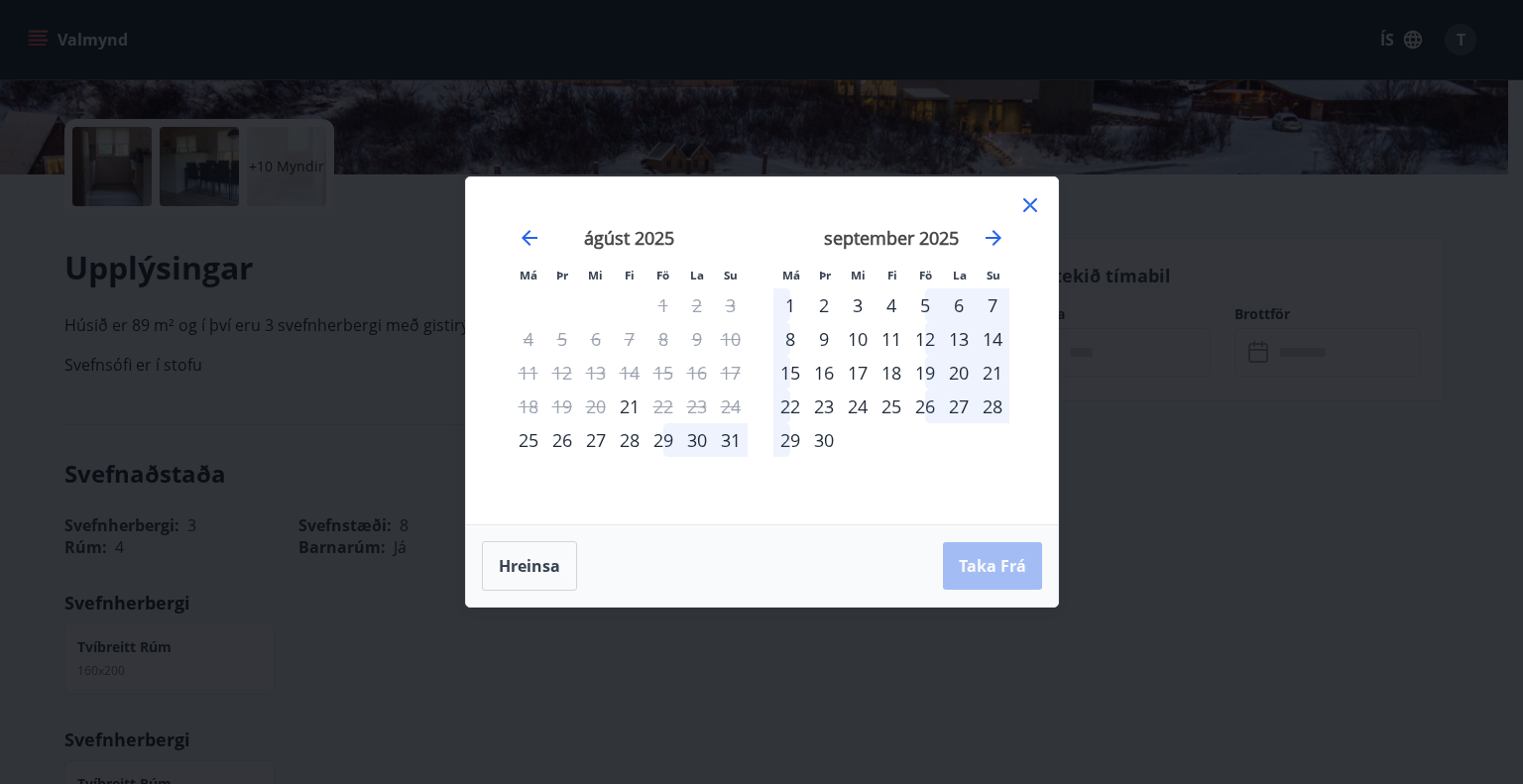 click 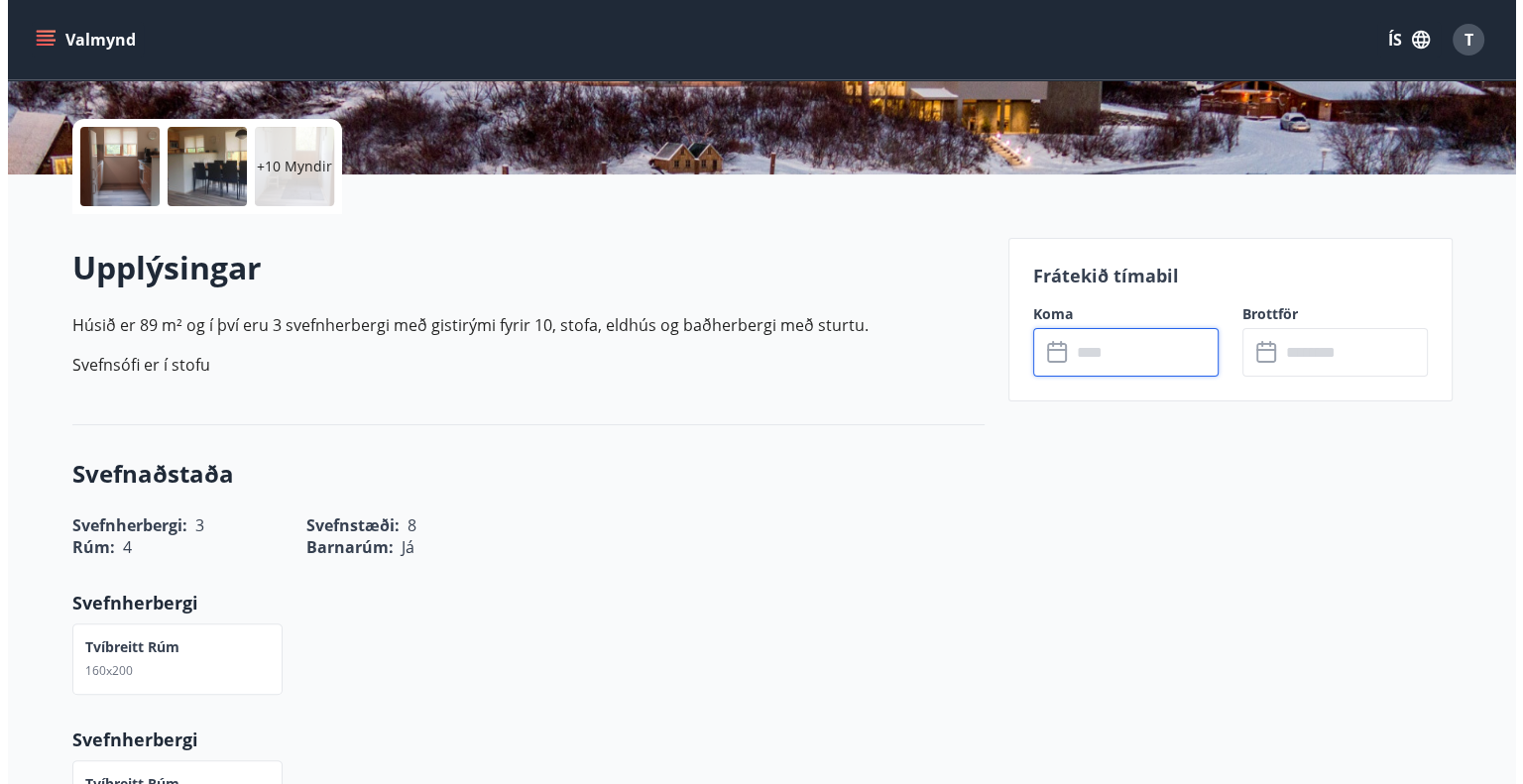 scroll, scrollTop: 0, scrollLeft: 0, axis: both 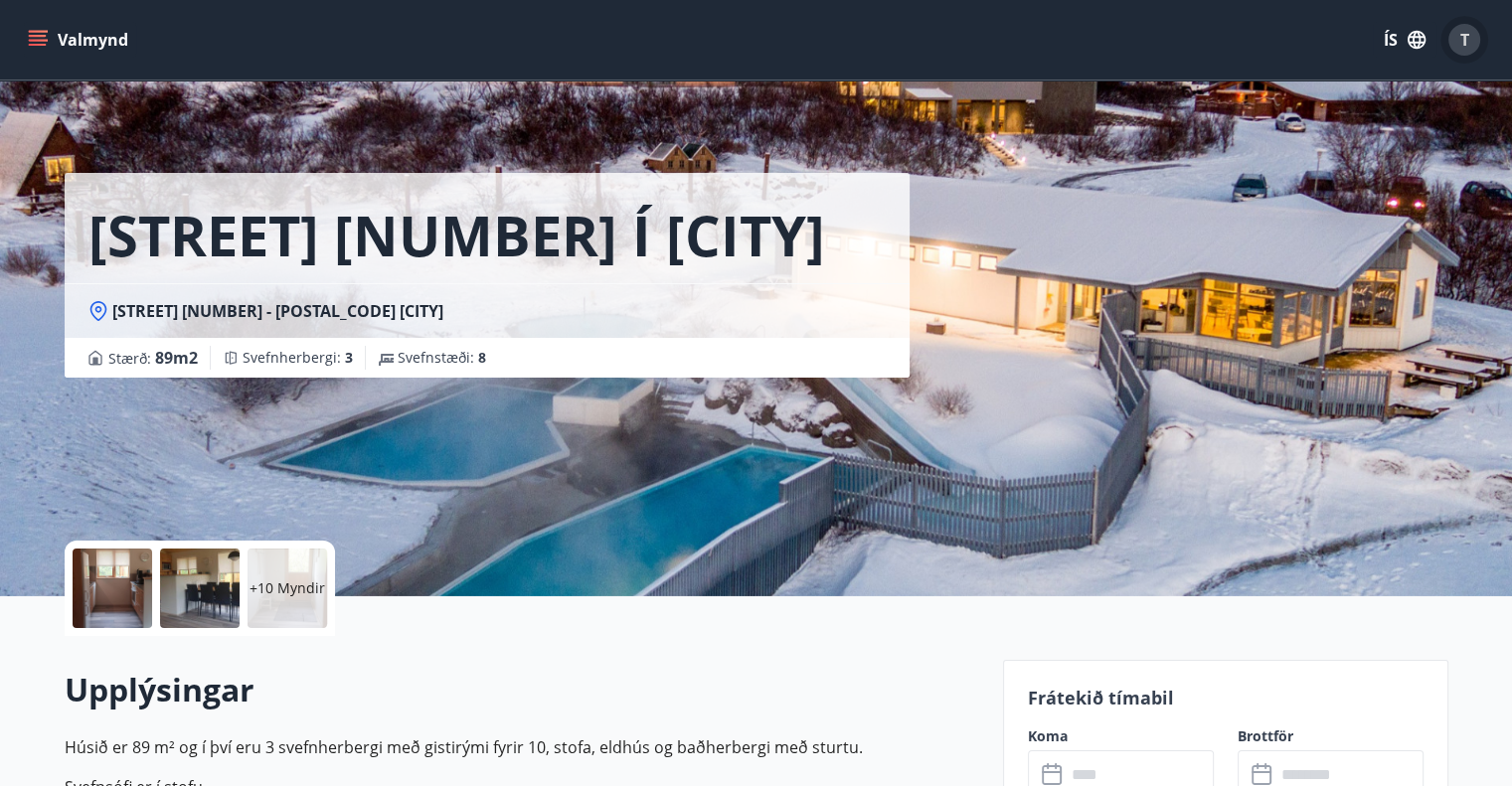 click on "T" at bounding box center (1464, 40) 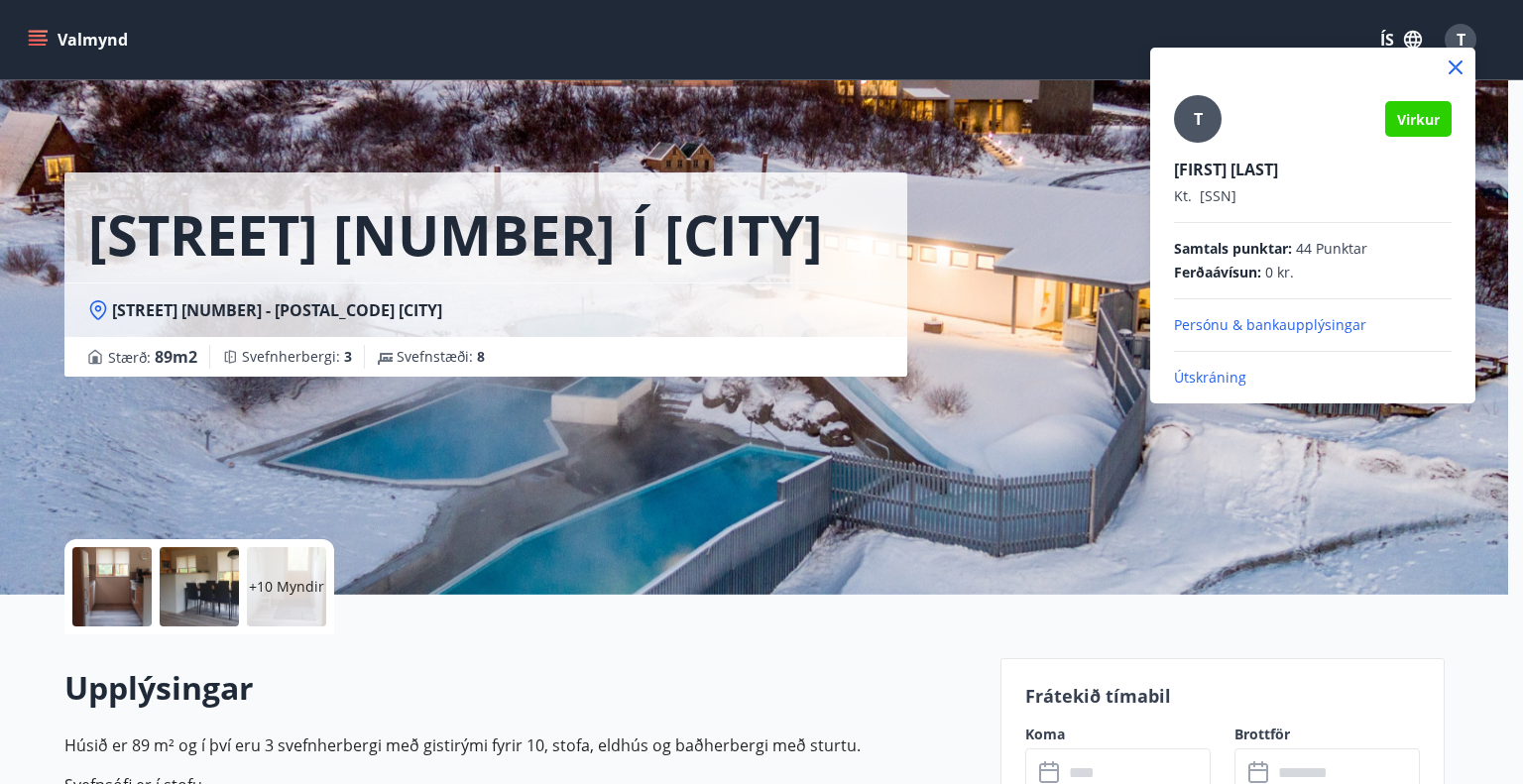 click on "Útskráning" at bounding box center [1313, 378] 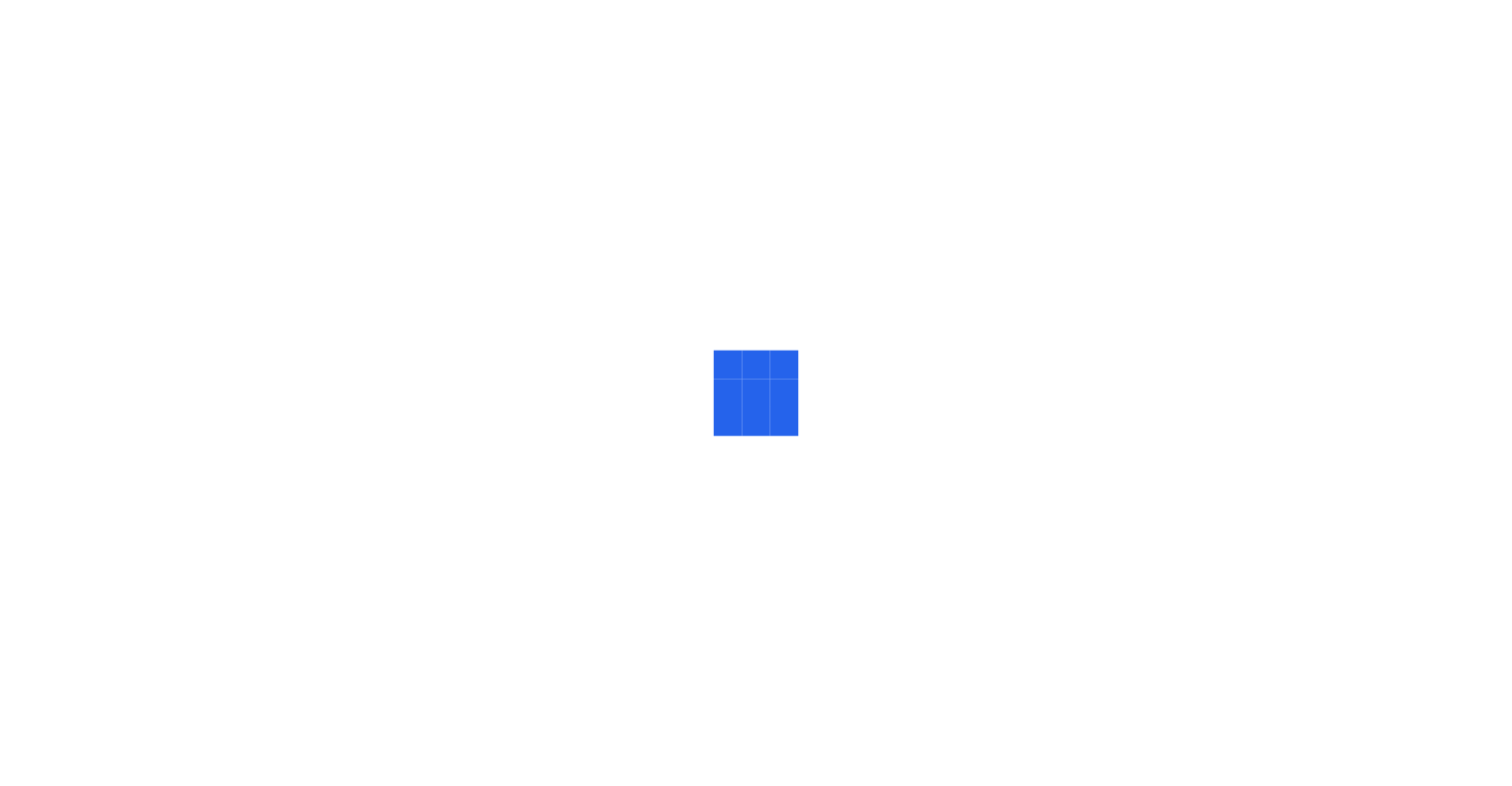 scroll, scrollTop: 0, scrollLeft: 0, axis: both 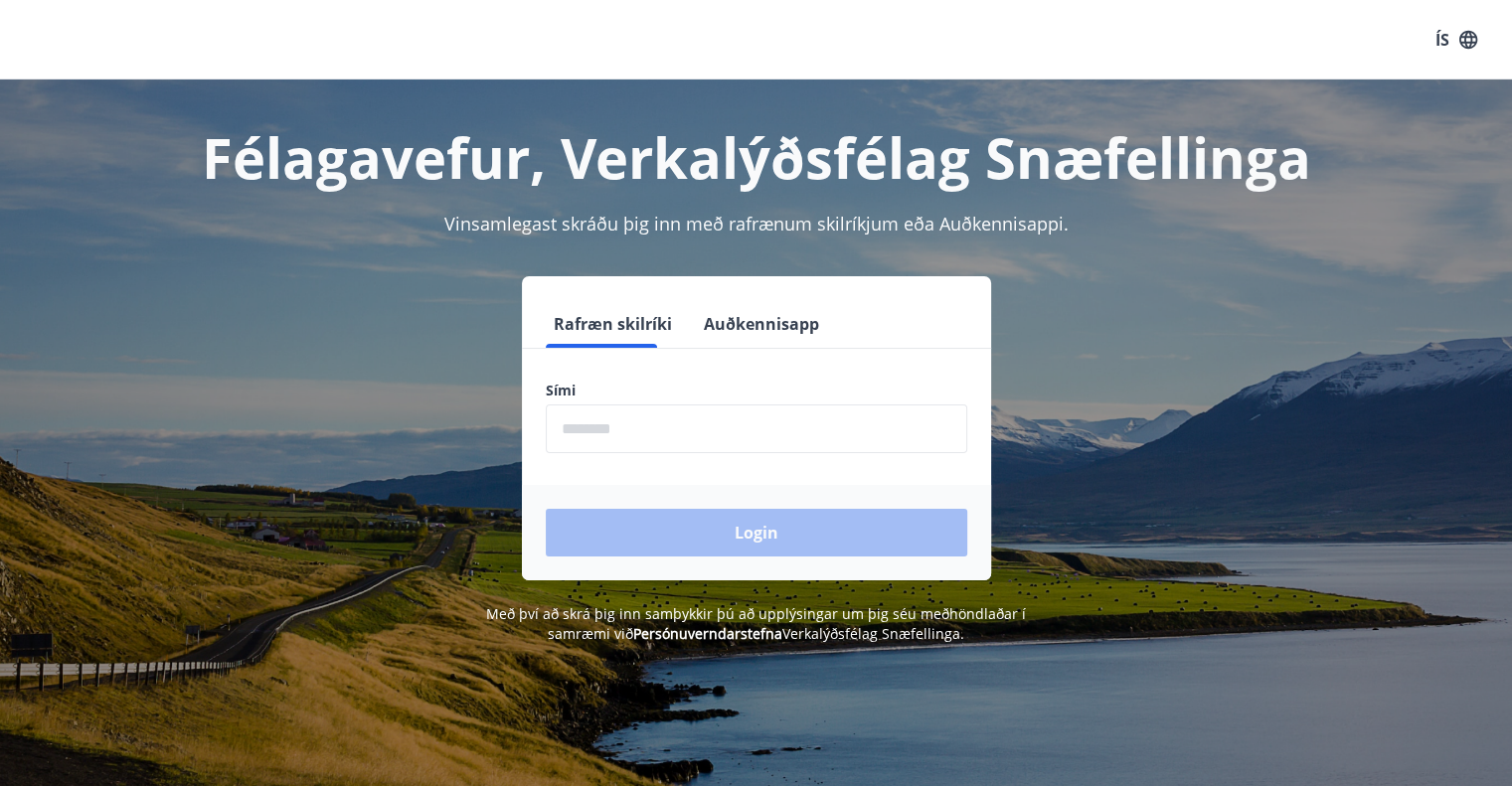 click at bounding box center [756, 428] 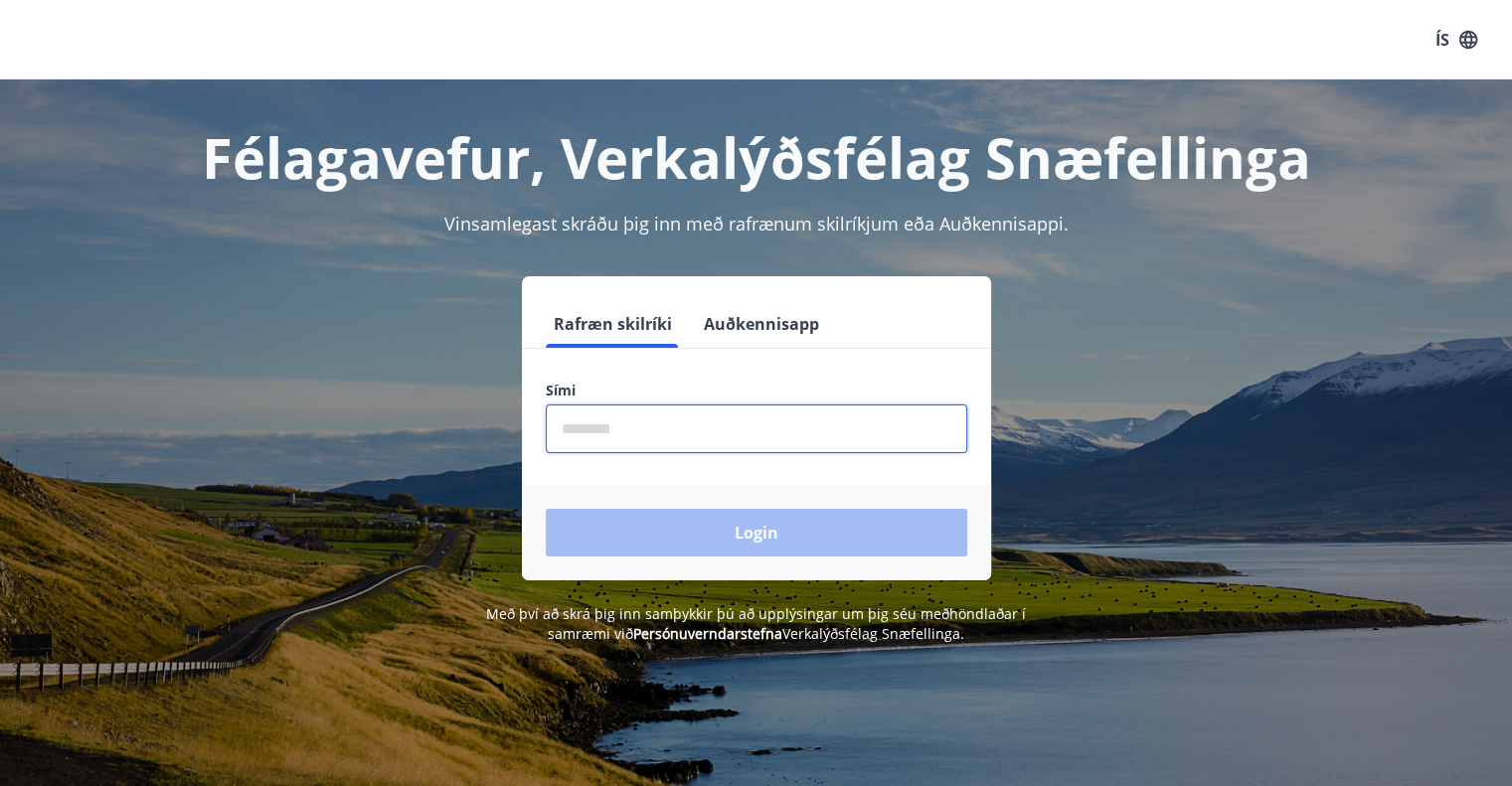 click at bounding box center (756, 428) 